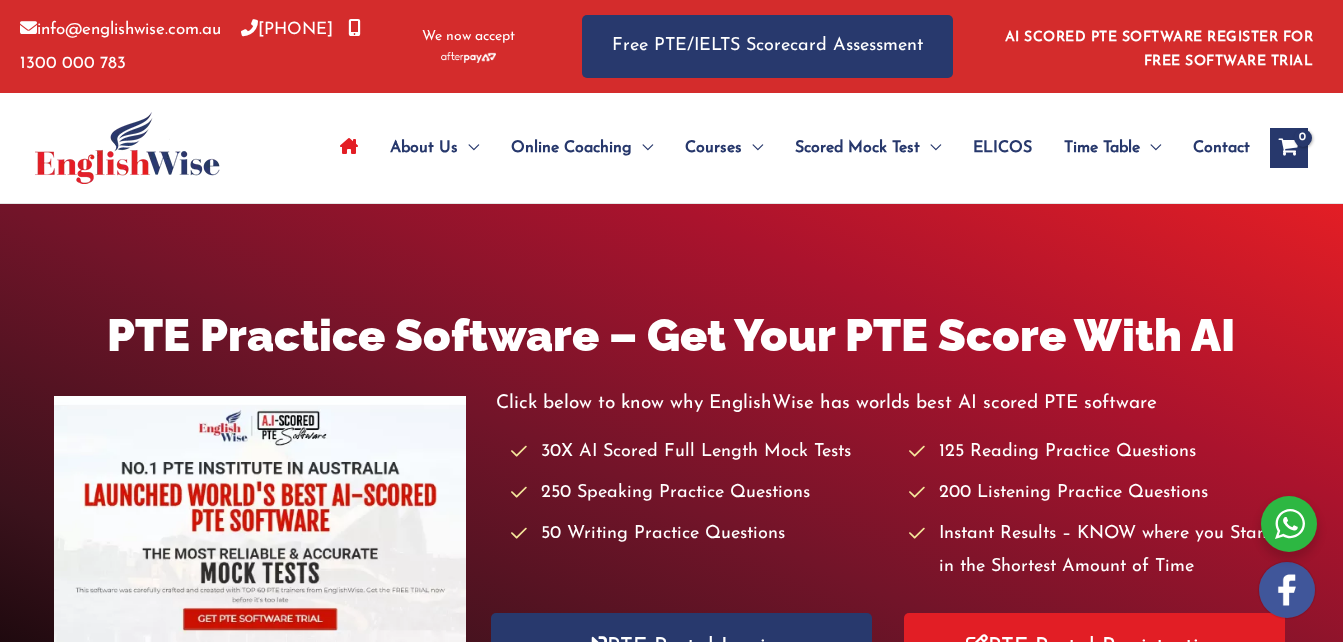 scroll, scrollTop: 0, scrollLeft: 0, axis: both 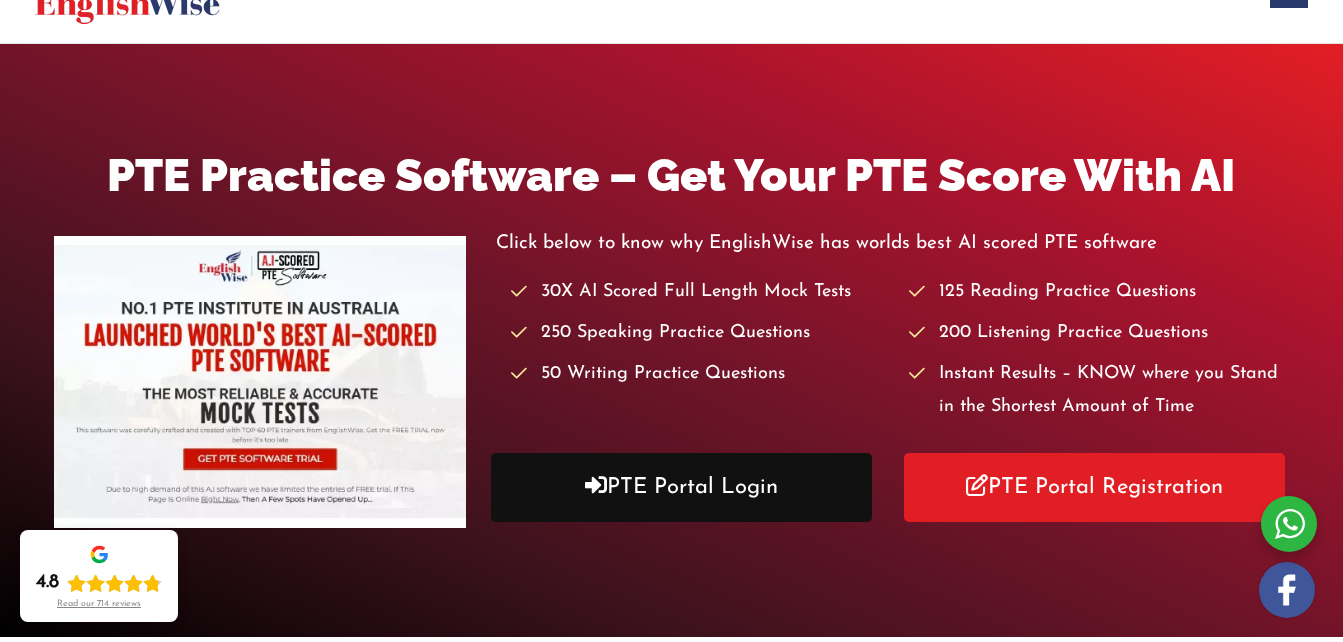 click on "PTE Portal Login" at bounding box center (681, 487) 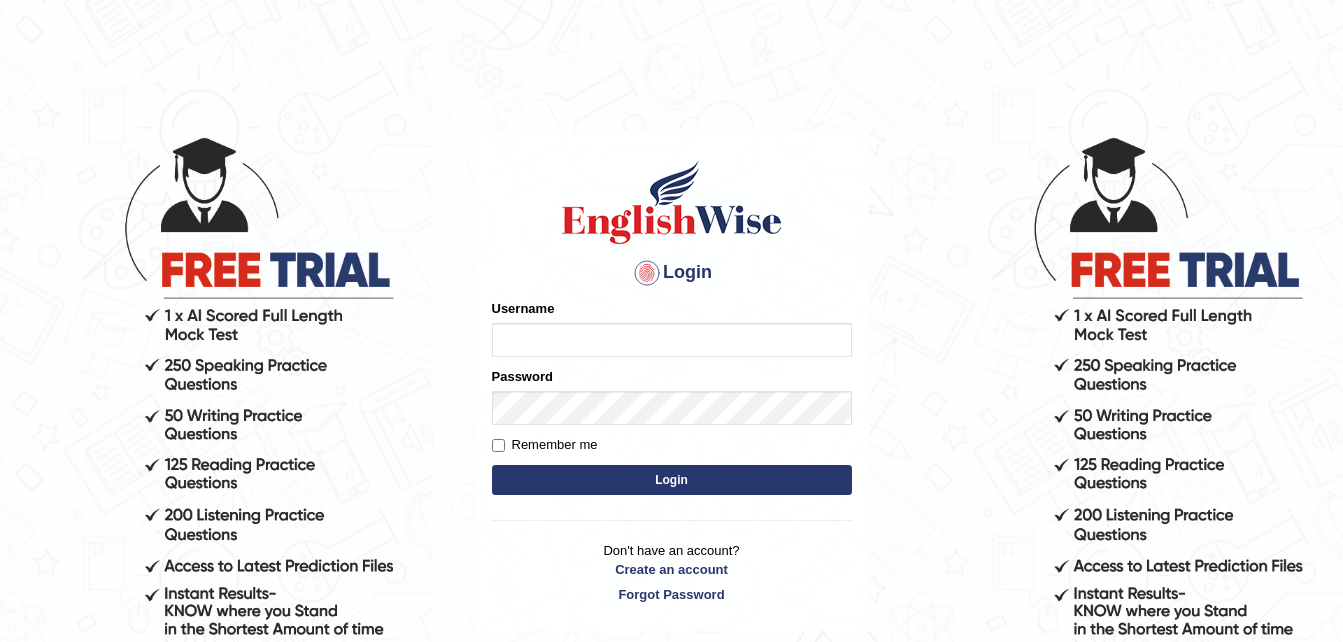 scroll, scrollTop: 0, scrollLeft: 0, axis: both 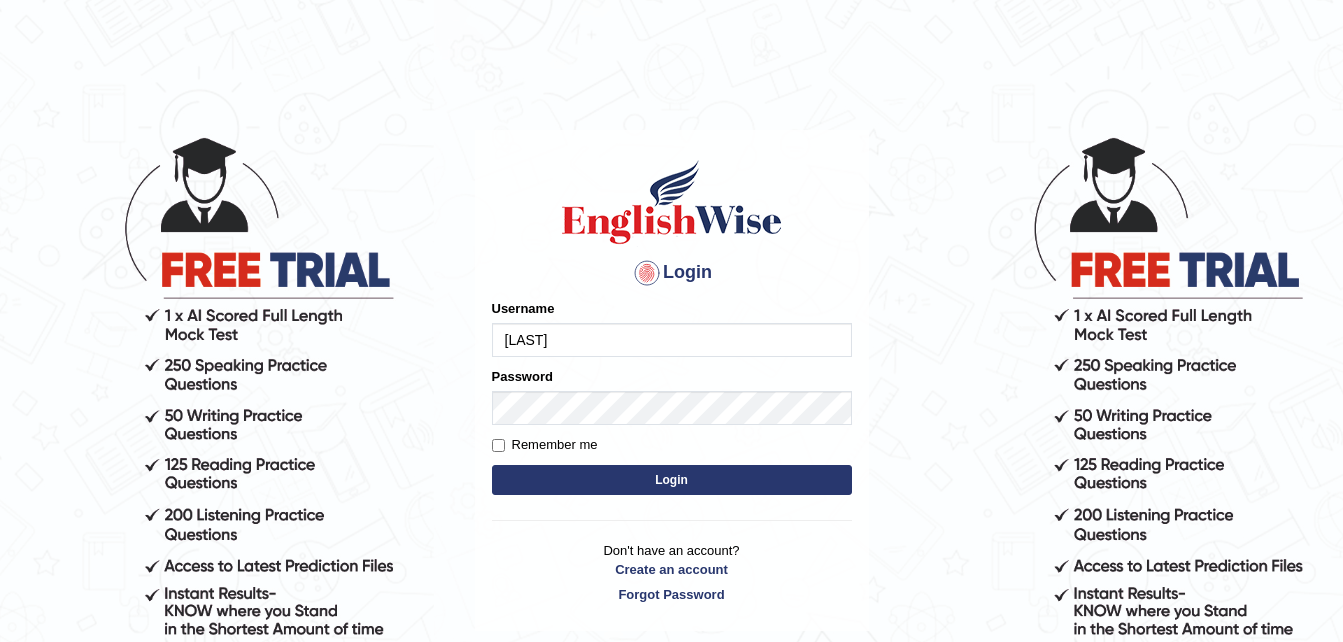 click on "Login" at bounding box center [672, 480] 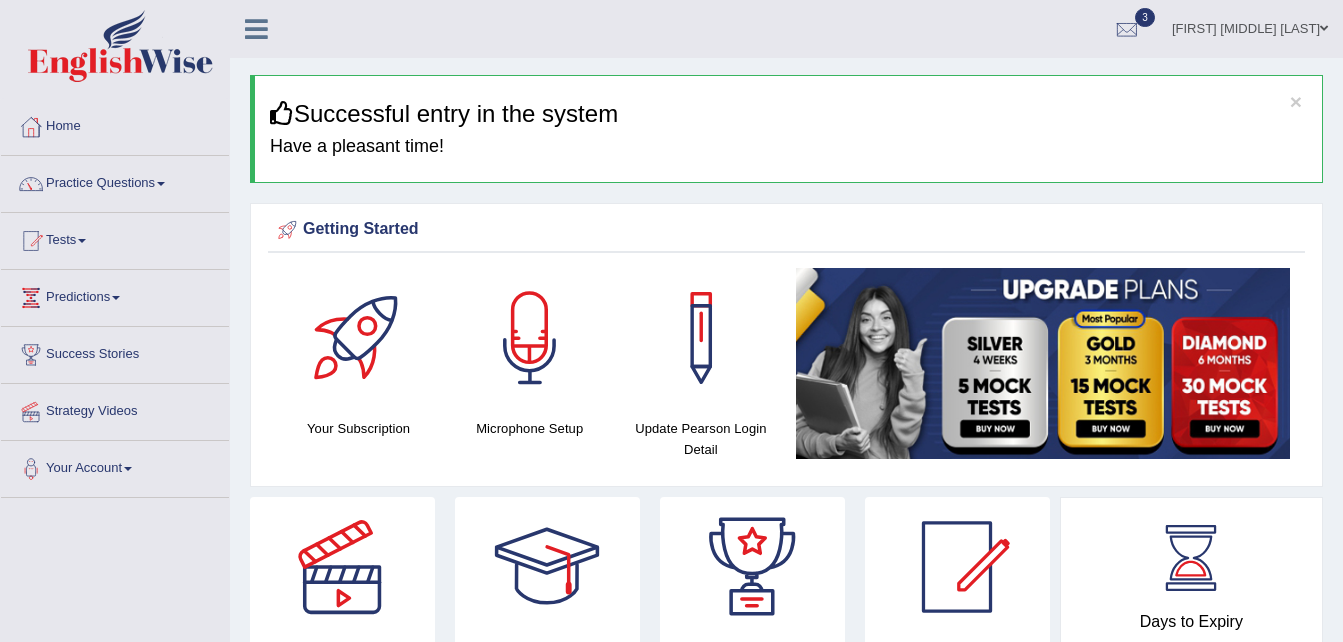 scroll, scrollTop: 0, scrollLeft: 0, axis: both 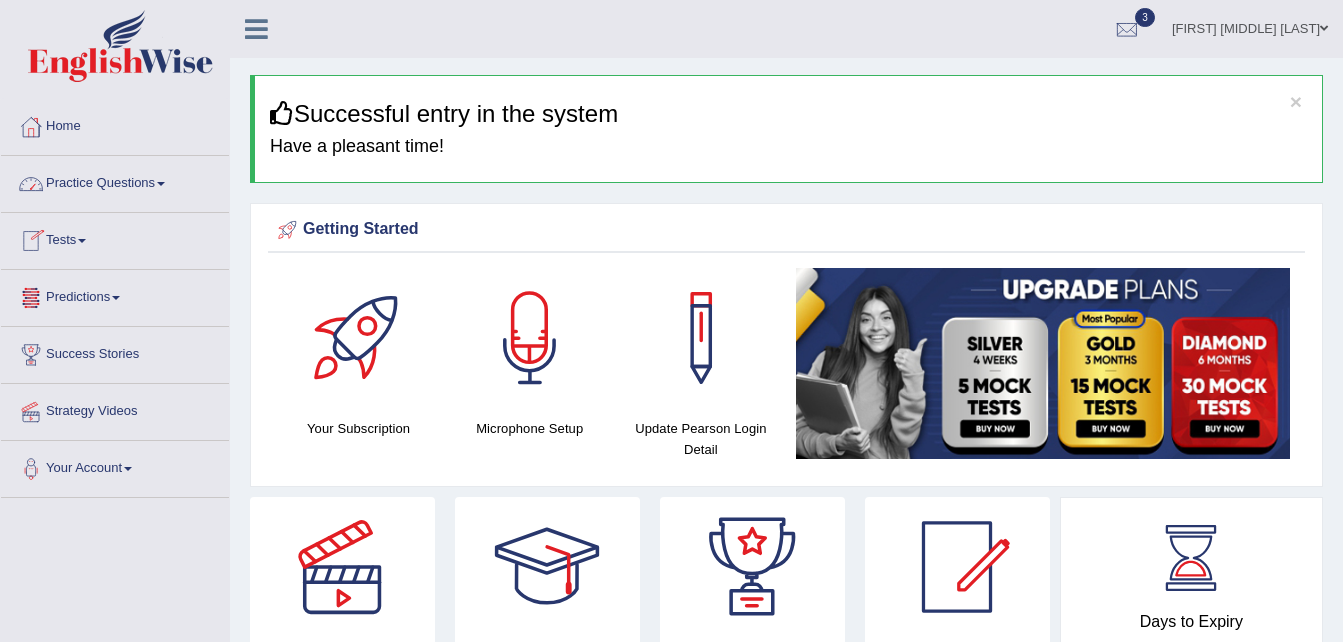 click at bounding box center [161, 184] 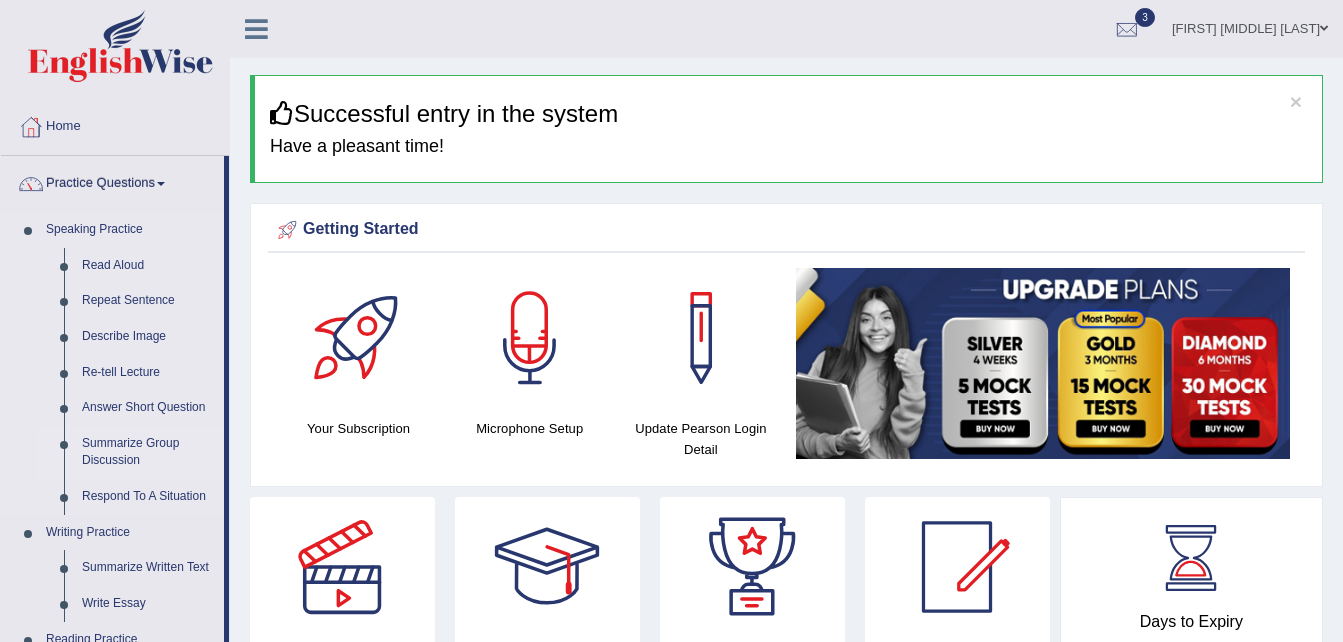 click on "Summarize Group Discussion" at bounding box center (148, 452) 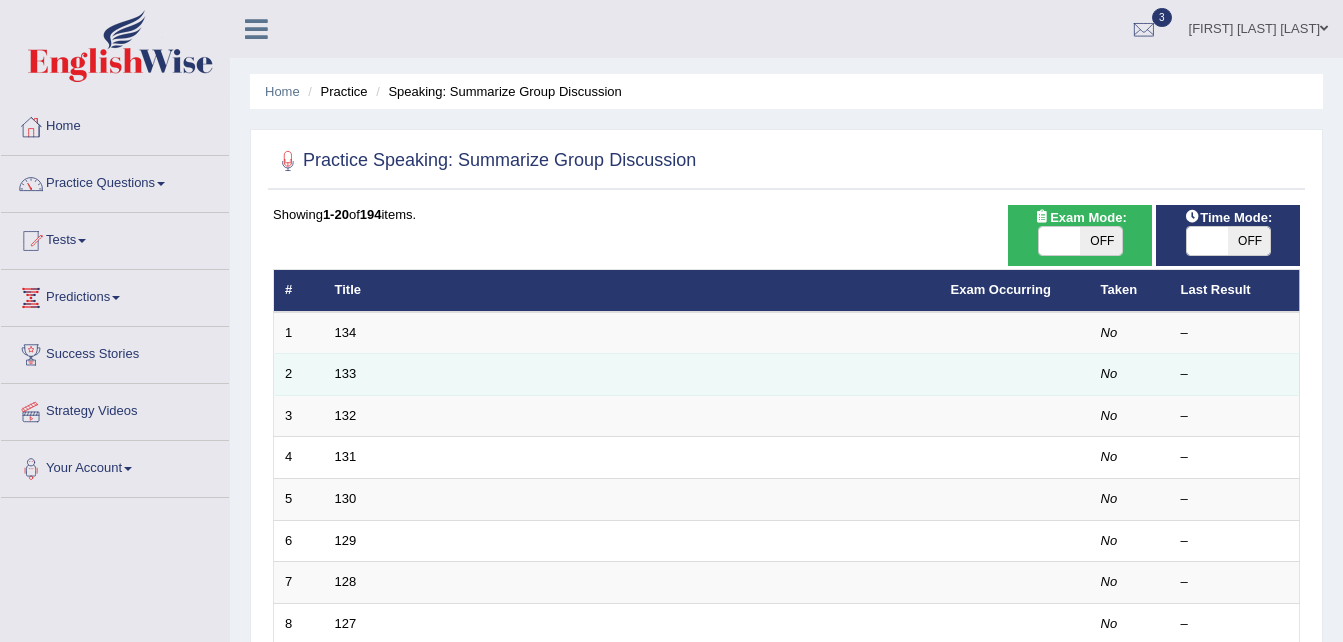 scroll, scrollTop: 0, scrollLeft: 0, axis: both 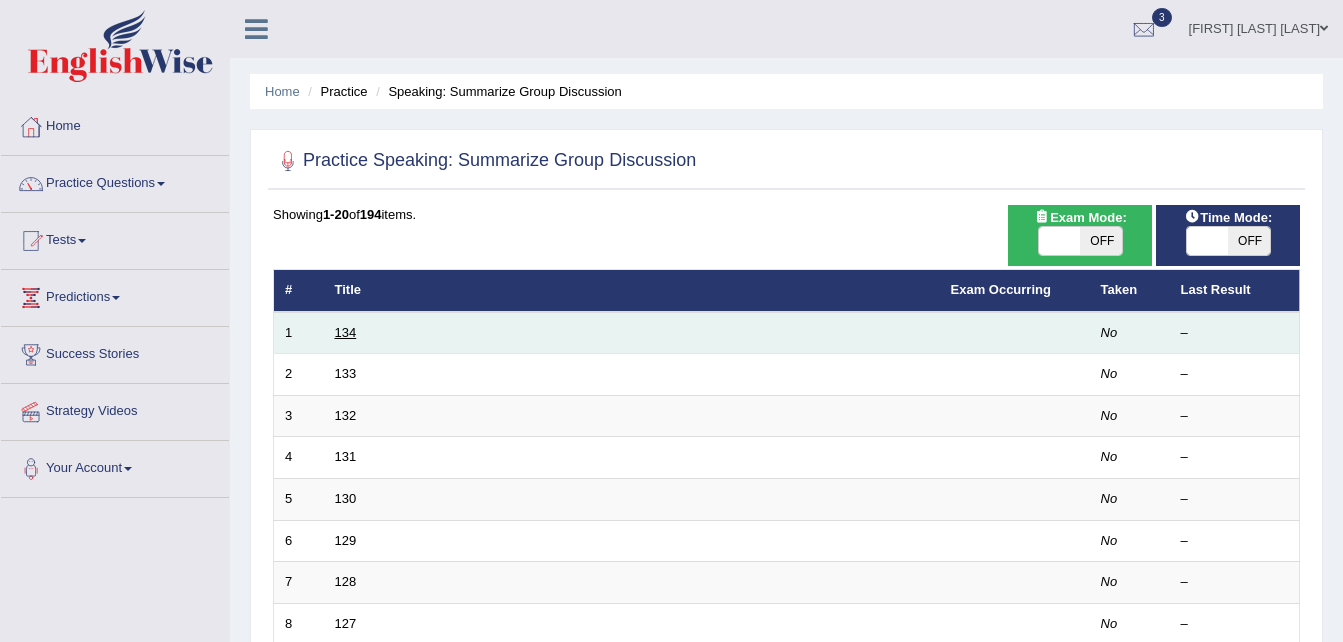 click on "134" at bounding box center (346, 332) 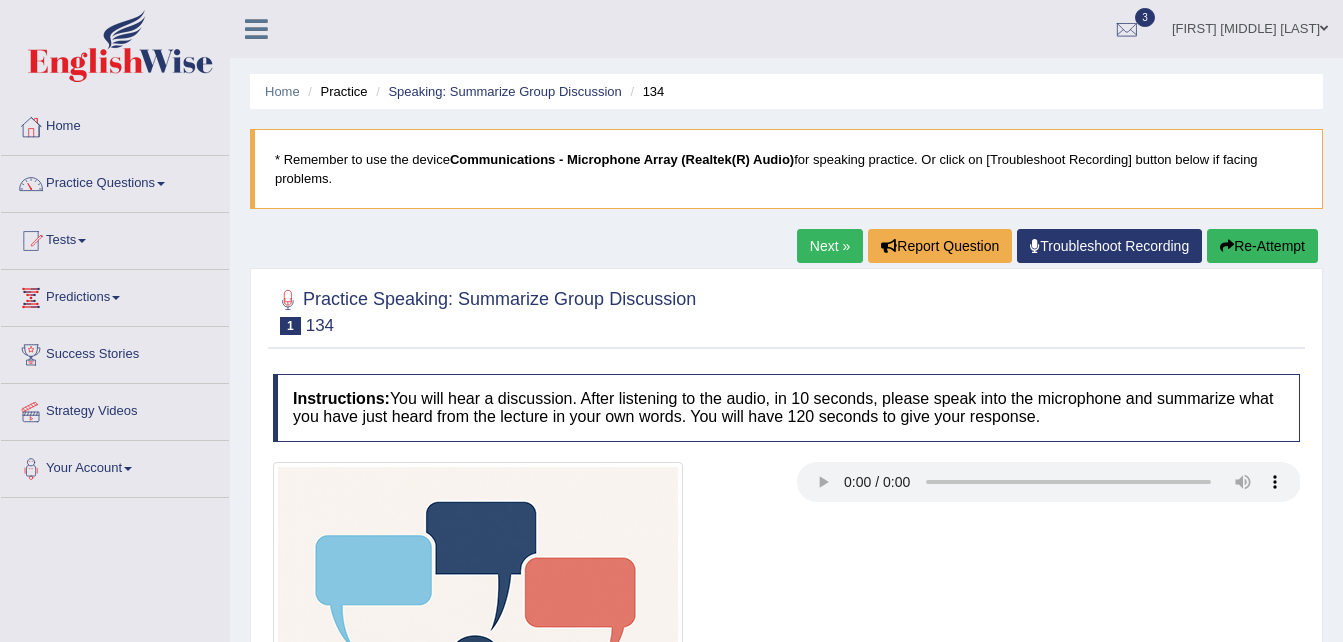 scroll, scrollTop: 0, scrollLeft: 0, axis: both 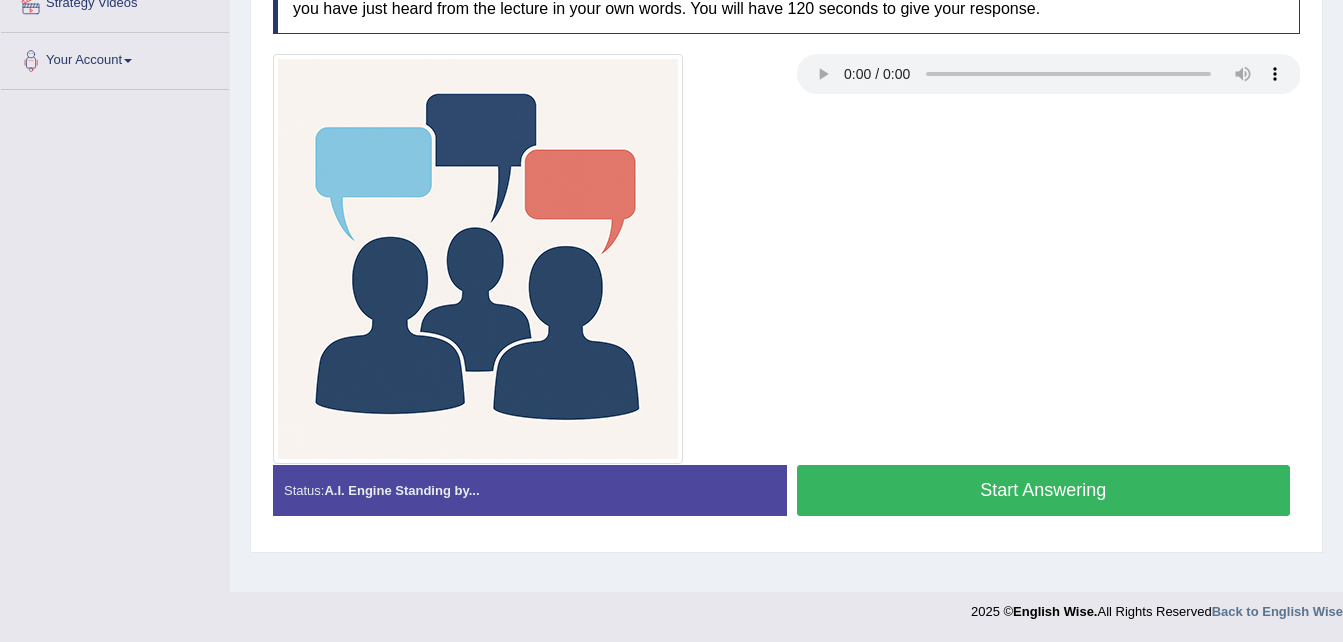 click on "Start Answering" at bounding box center (1044, 490) 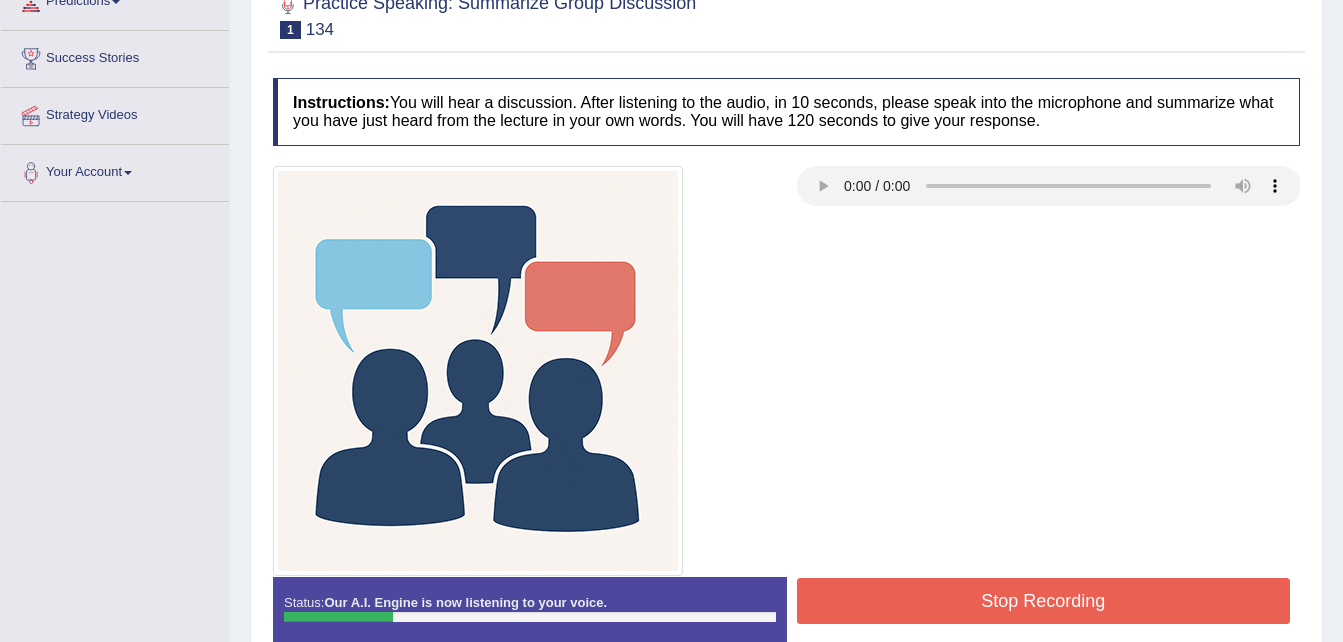 scroll, scrollTop: 288, scrollLeft: 0, axis: vertical 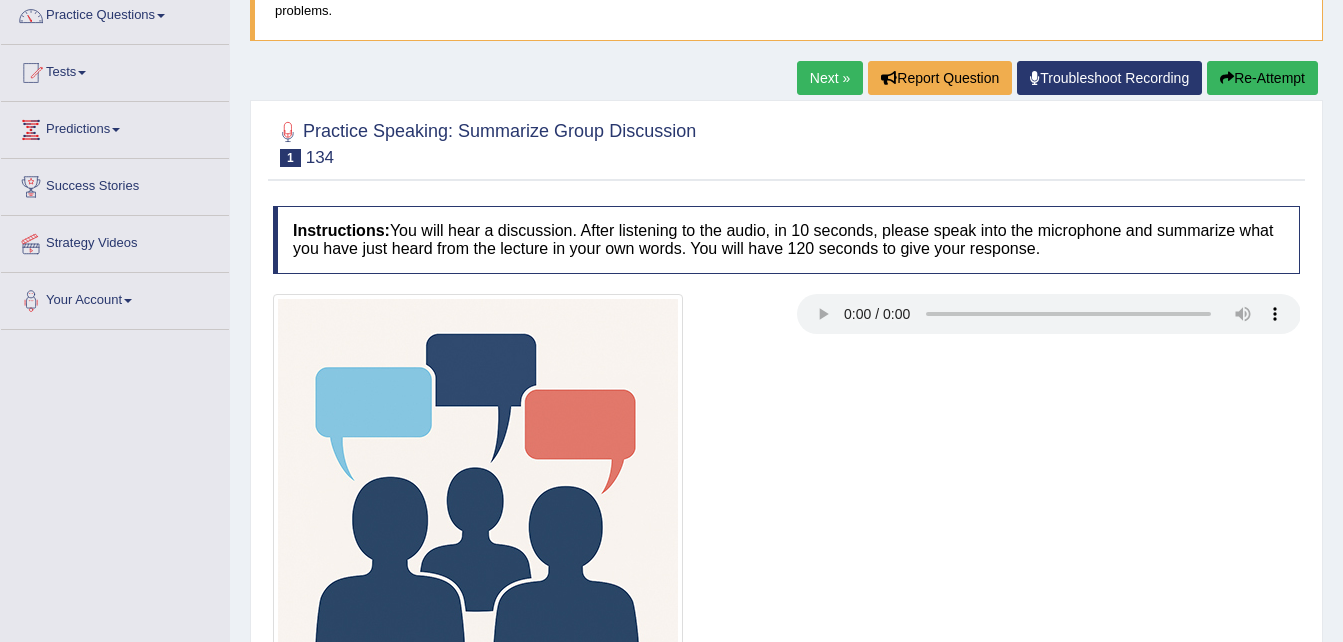 click on "Re-Attempt" at bounding box center [1262, 78] 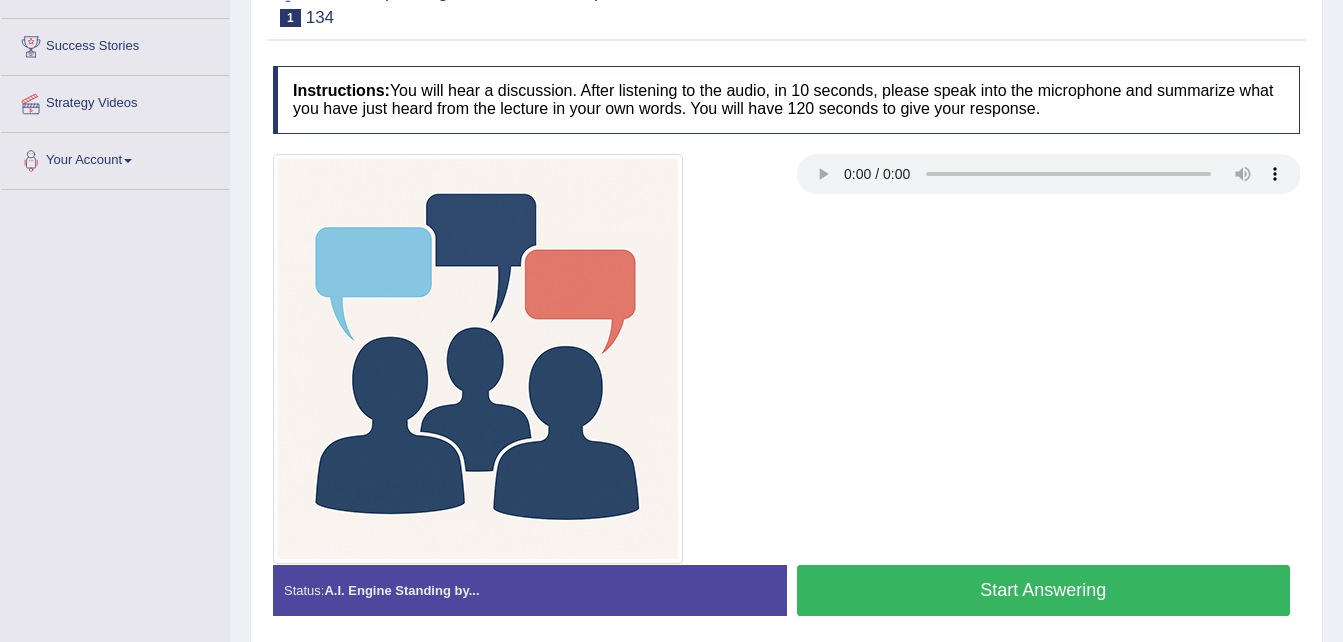 scroll, scrollTop: 0, scrollLeft: 0, axis: both 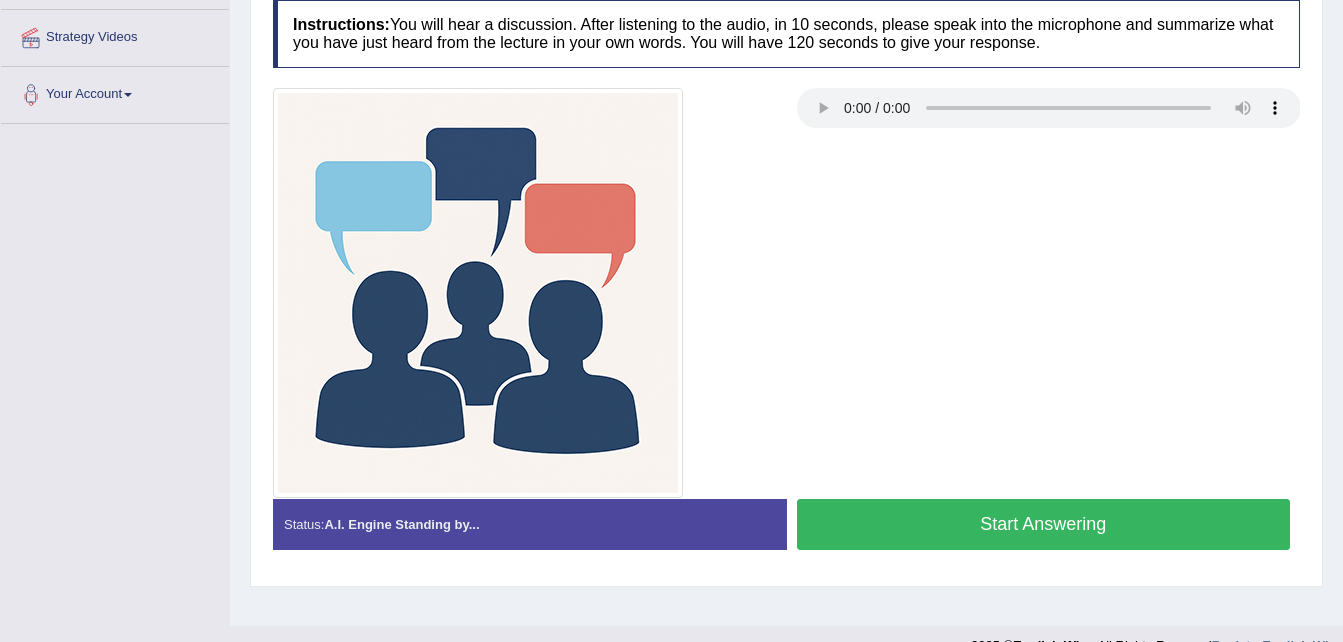 click on "Start Answering" at bounding box center (1044, 524) 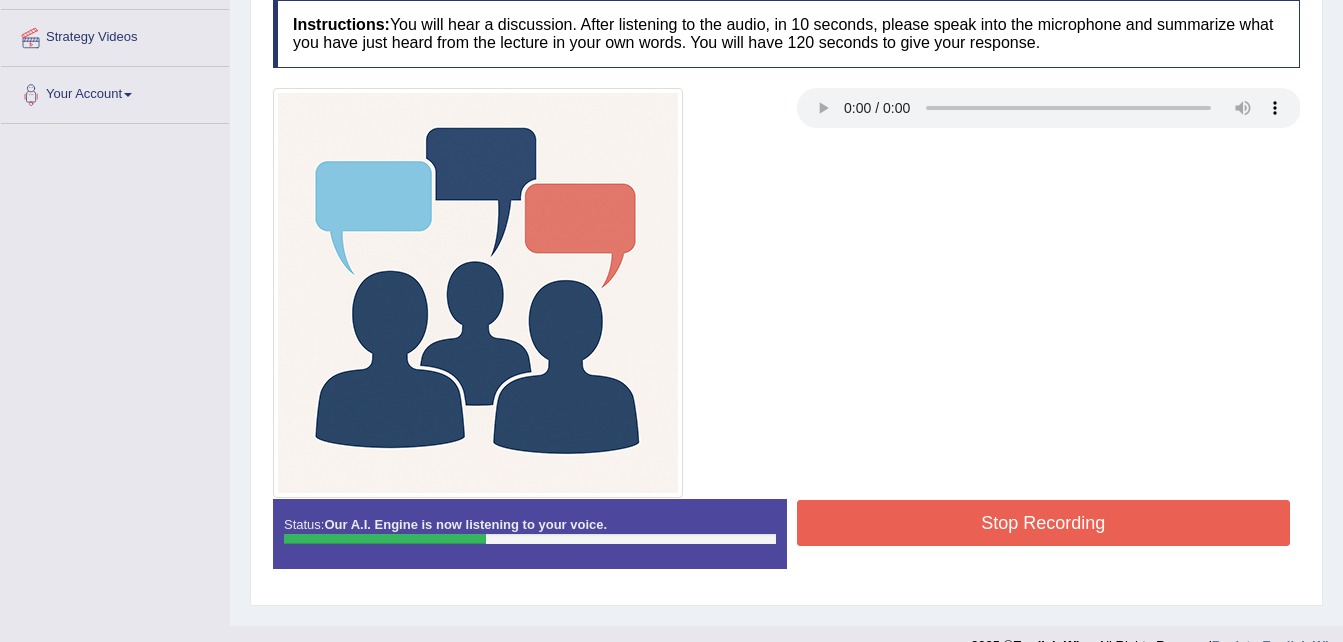click on "Stop Recording" at bounding box center [1044, 523] 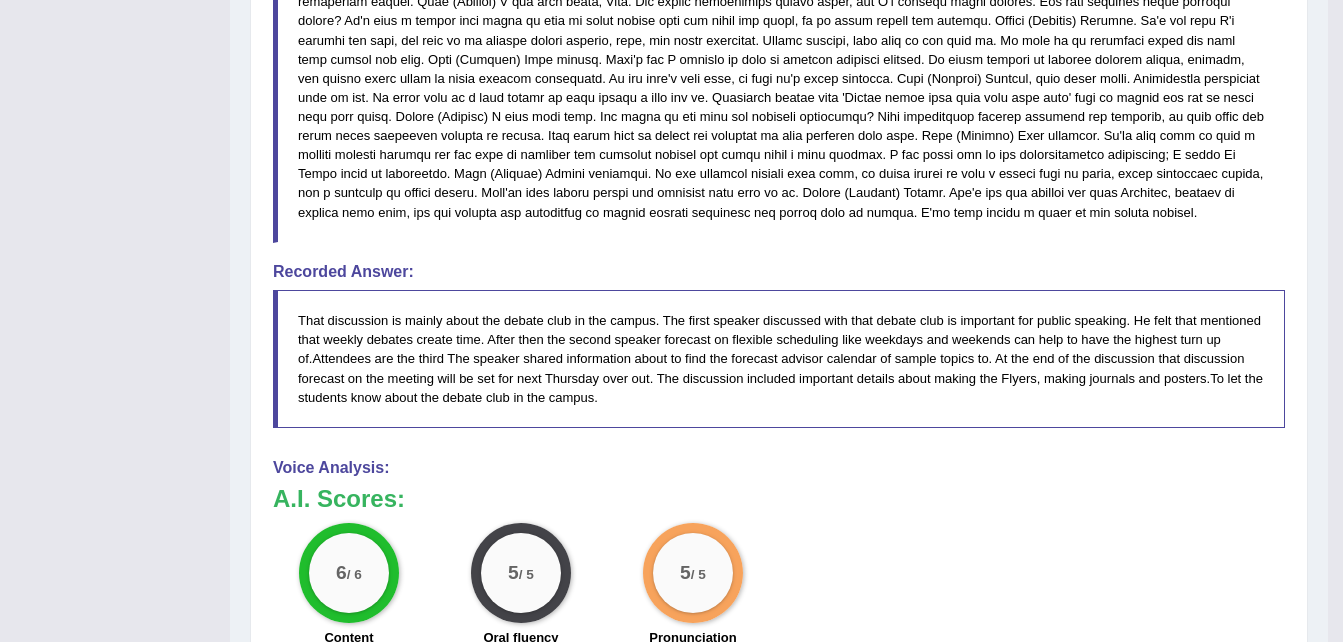 scroll, scrollTop: 987, scrollLeft: 0, axis: vertical 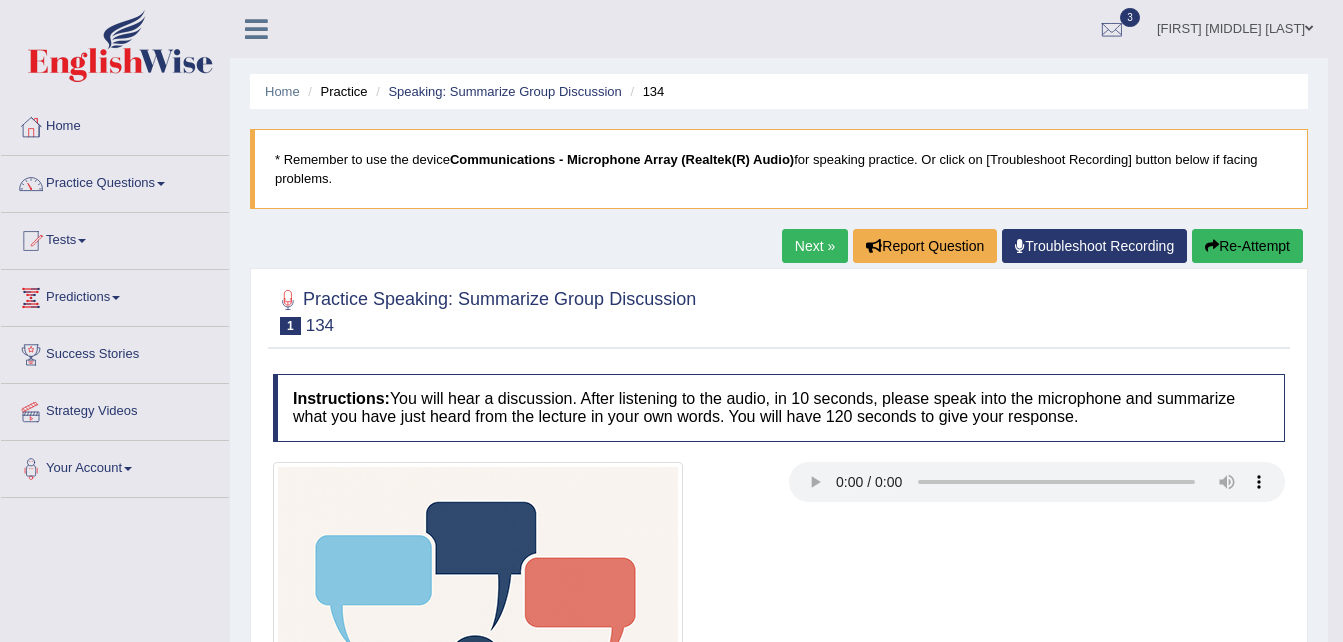 click on "Next »" at bounding box center [815, 246] 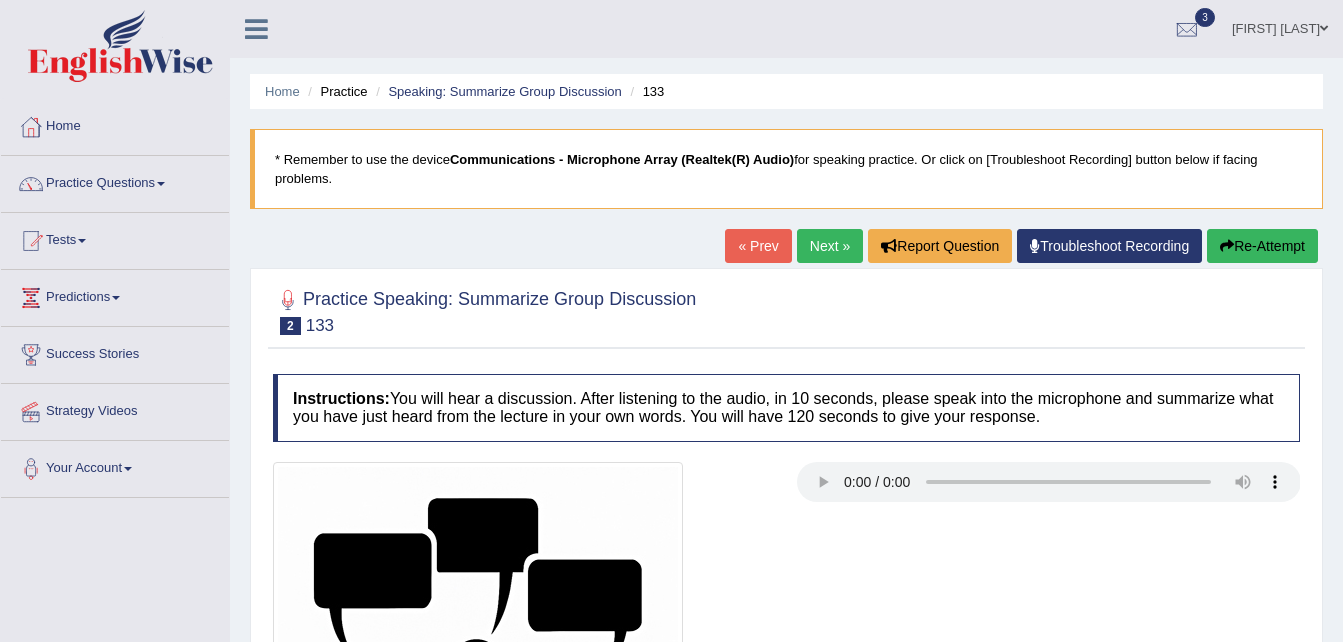 scroll, scrollTop: 0, scrollLeft: 0, axis: both 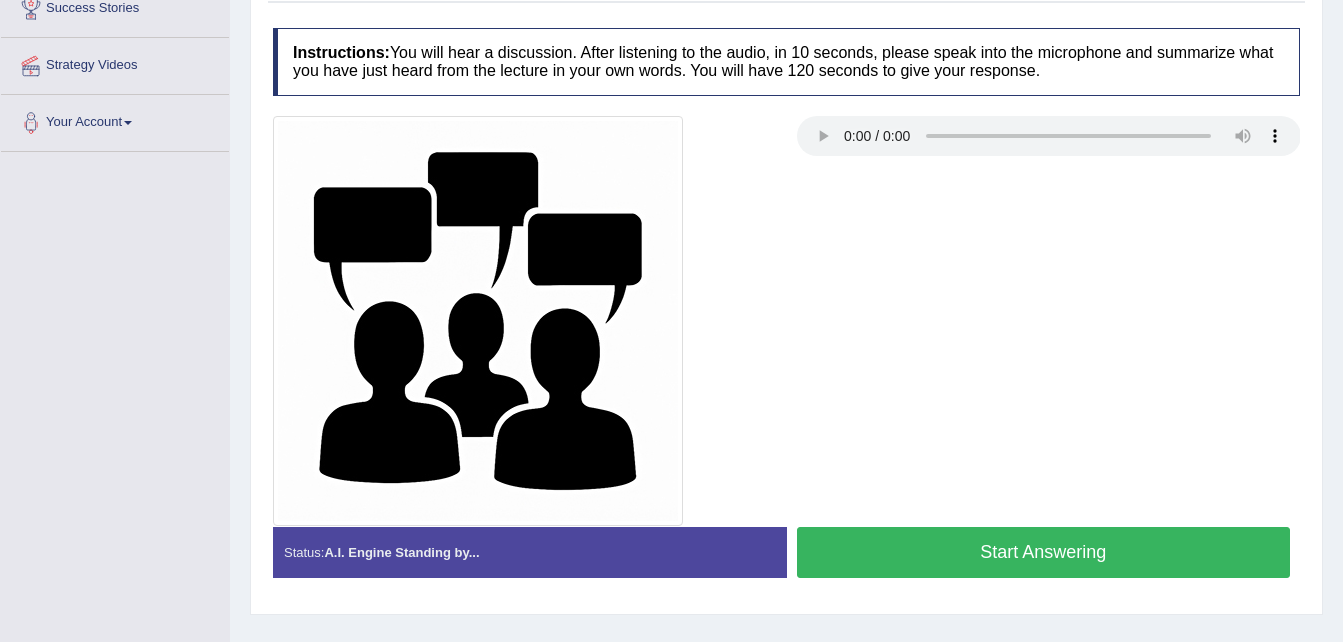 click on "Start Answering" at bounding box center (1044, 552) 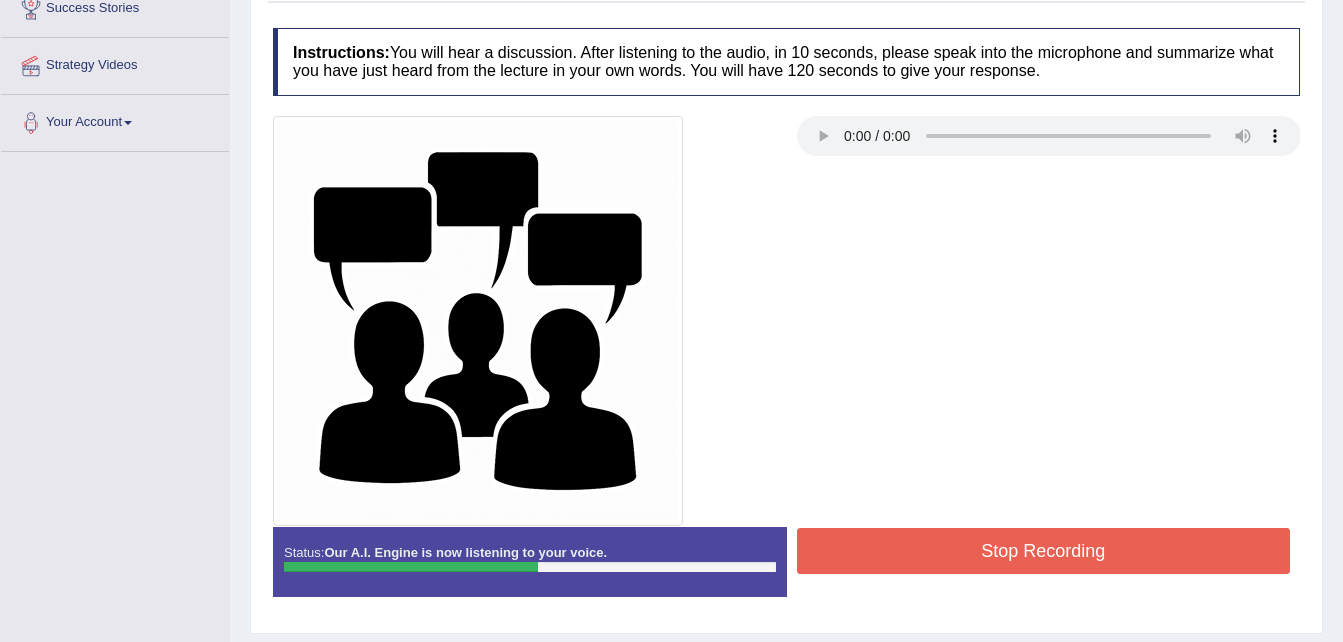click on "Stop Recording" at bounding box center [1044, 551] 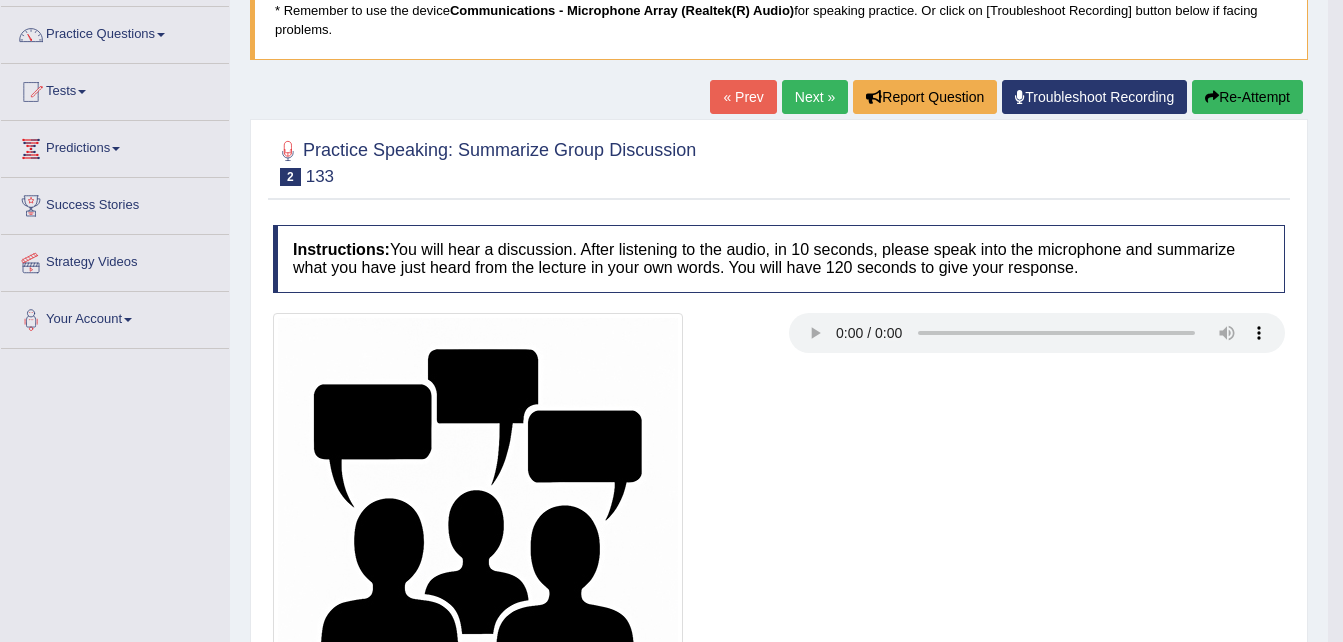 scroll, scrollTop: 146, scrollLeft: 0, axis: vertical 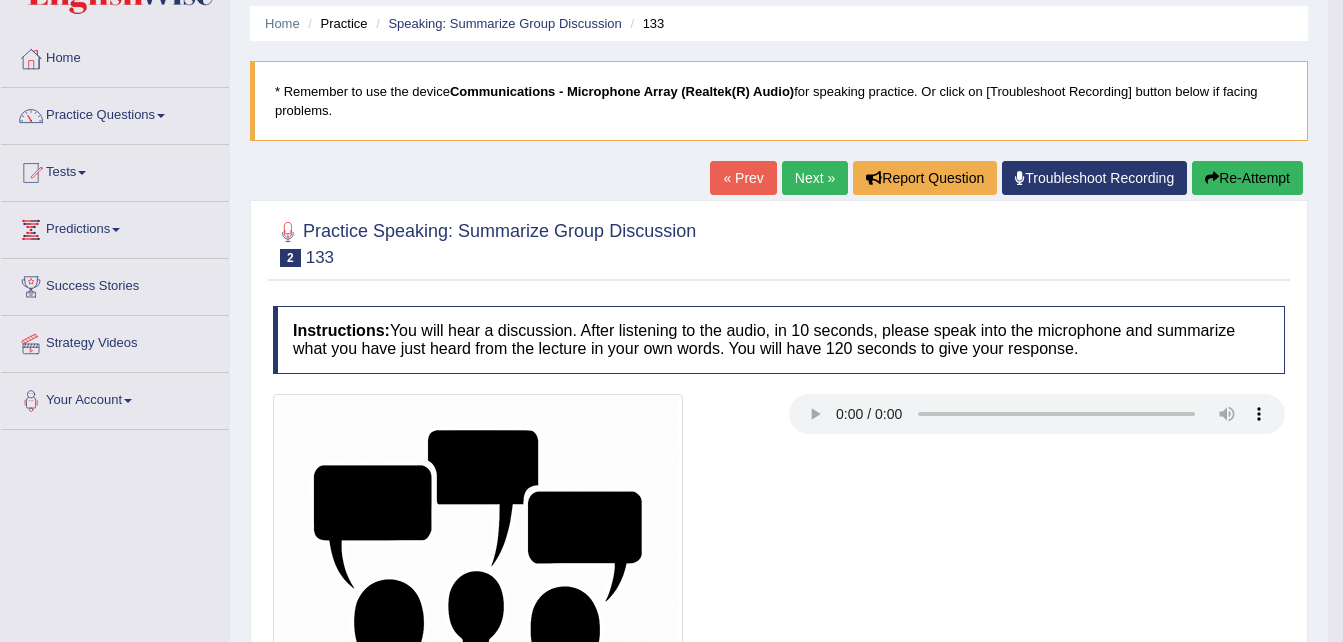 click on "Next »" at bounding box center (815, 178) 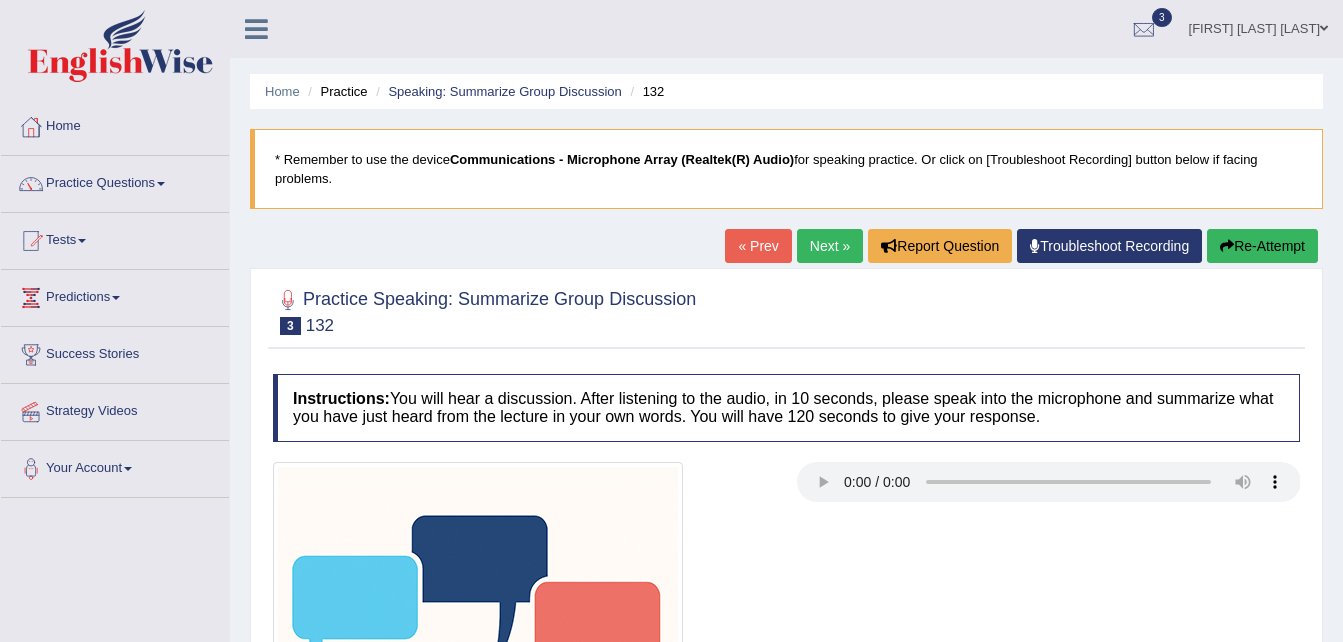 scroll, scrollTop: 0, scrollLeft: 0, axis: both 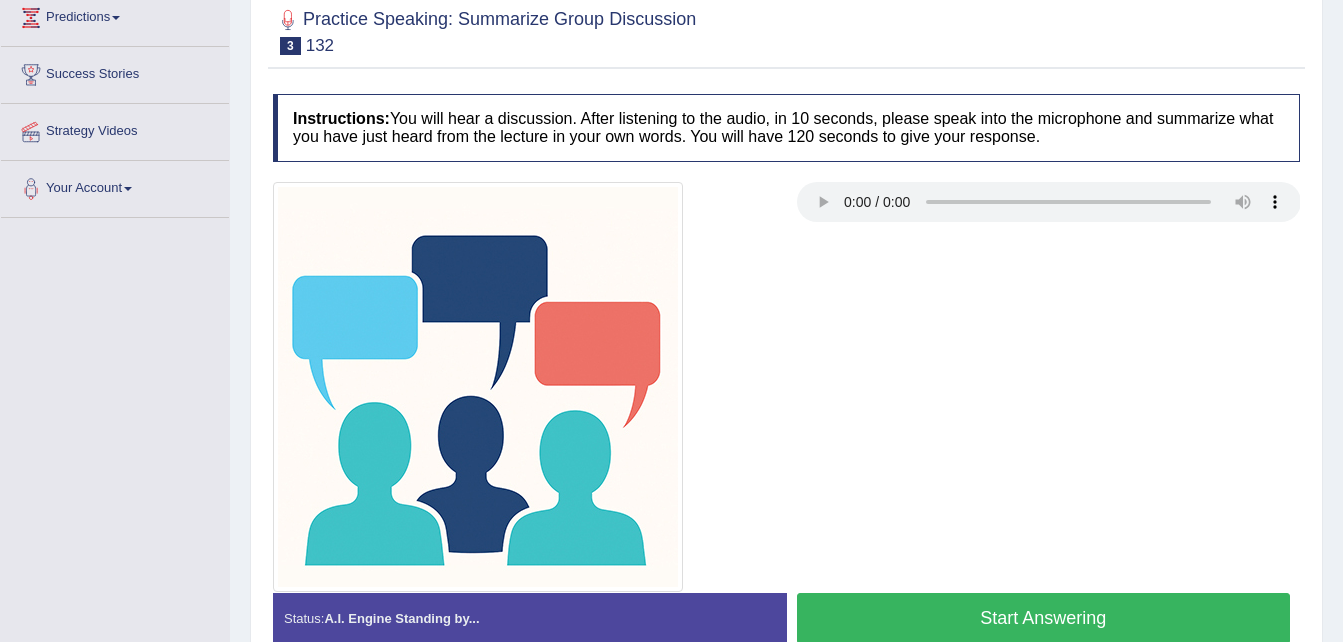 click on "Start Answering" at bounding box center (1044, 618) 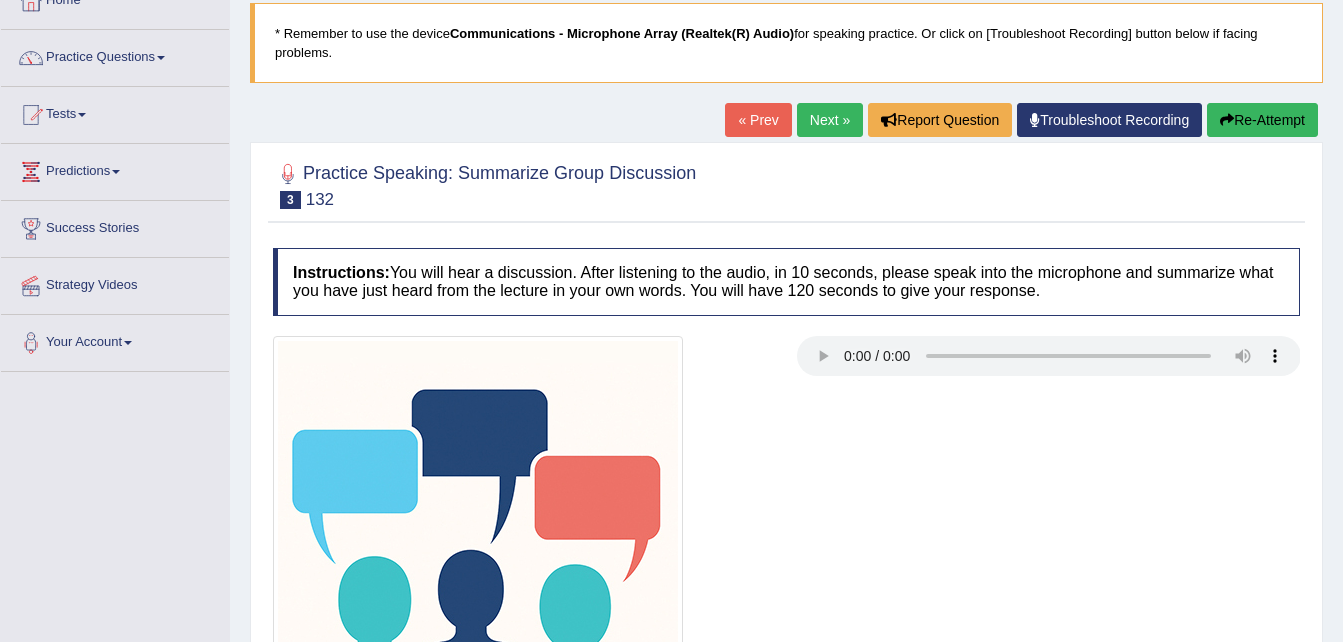 scroll, scrollTop: 93, scrollLeft: 0, axis: vertical 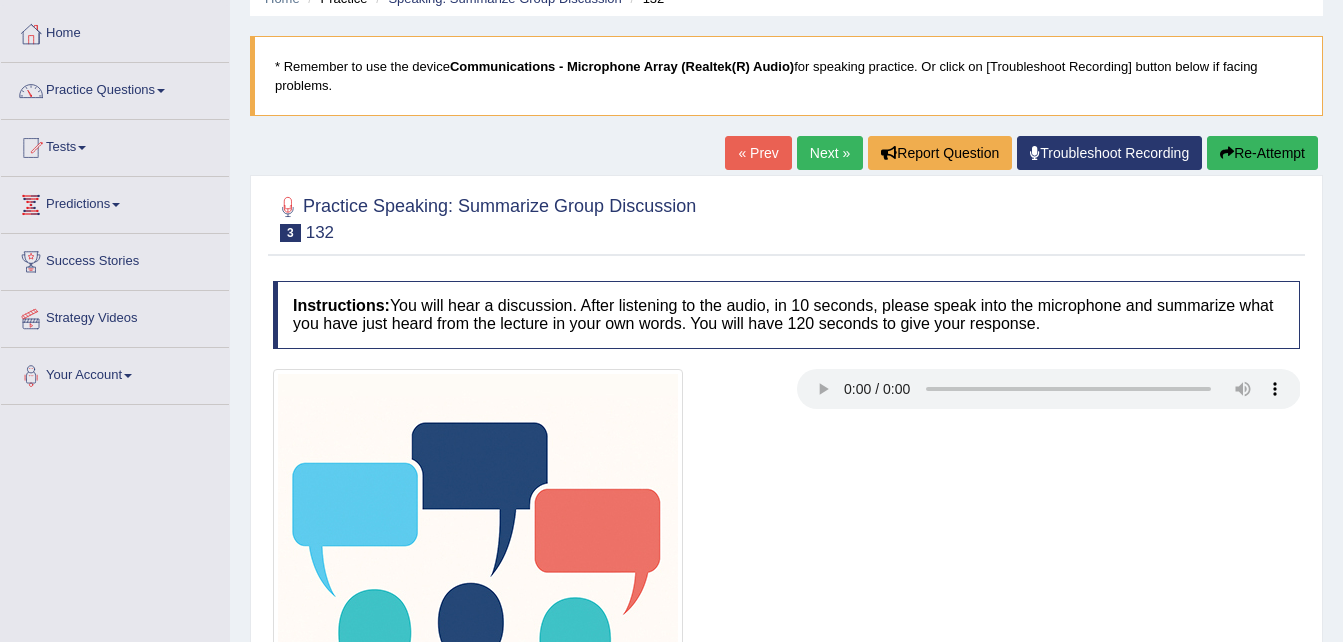click on "Re-Attempt" at bounding box center [1262, 153] 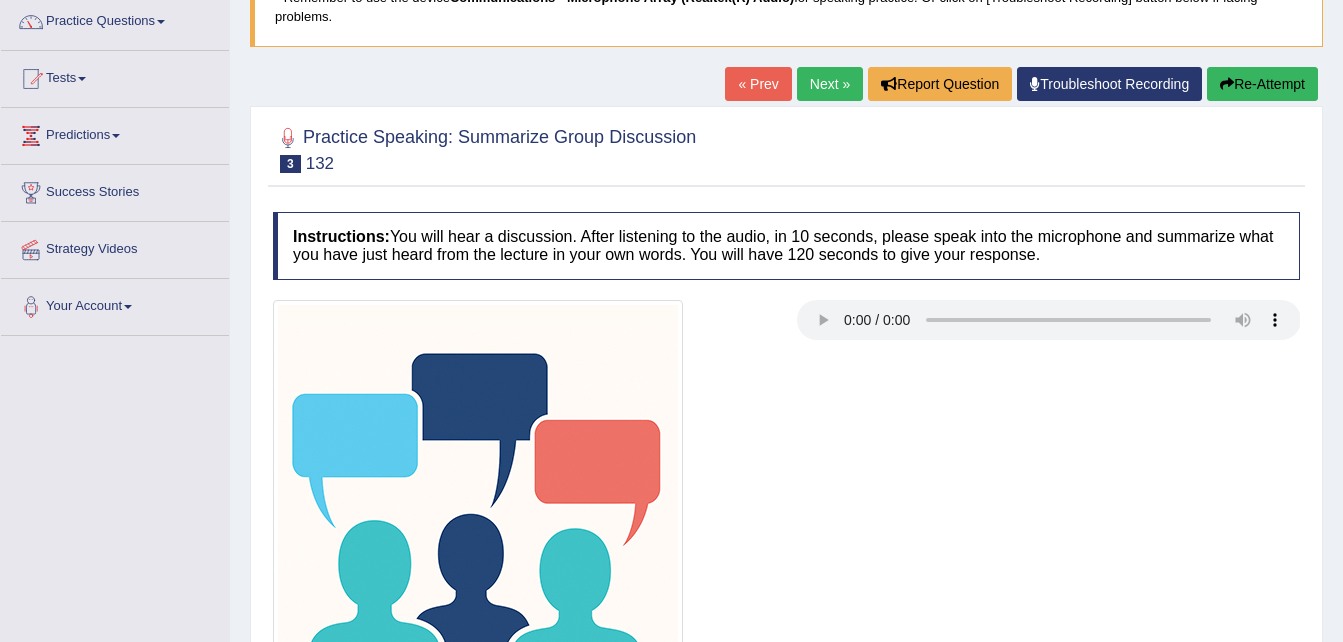 scroll, scrollTop: 0, scrollLeft: 0, axis: both 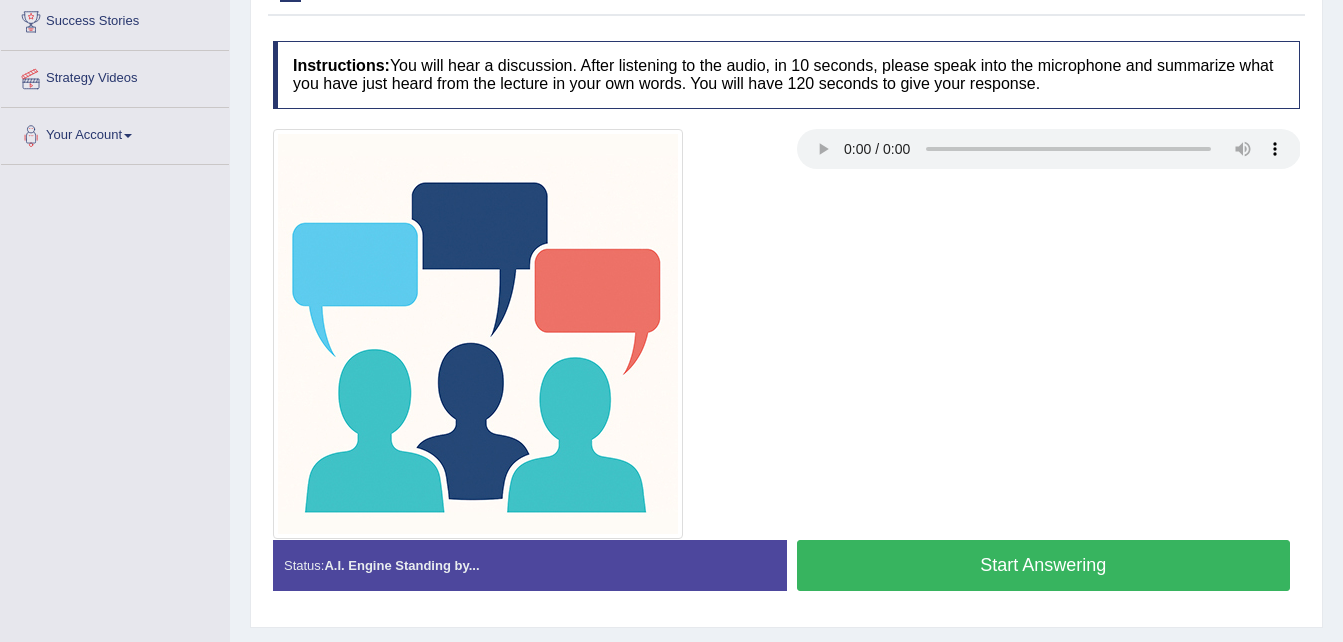 click on "Start Answering" at bounding box center (1044, 565) 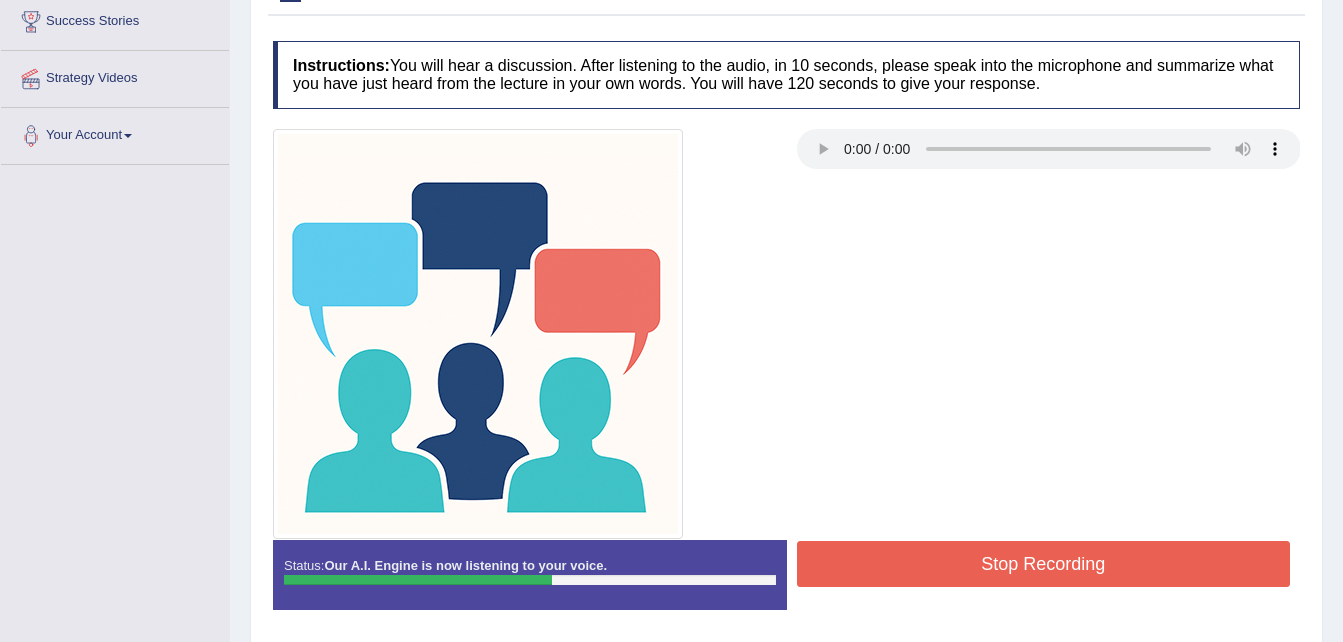 click on "Stop Recording" at bounding box center [1044, 564] 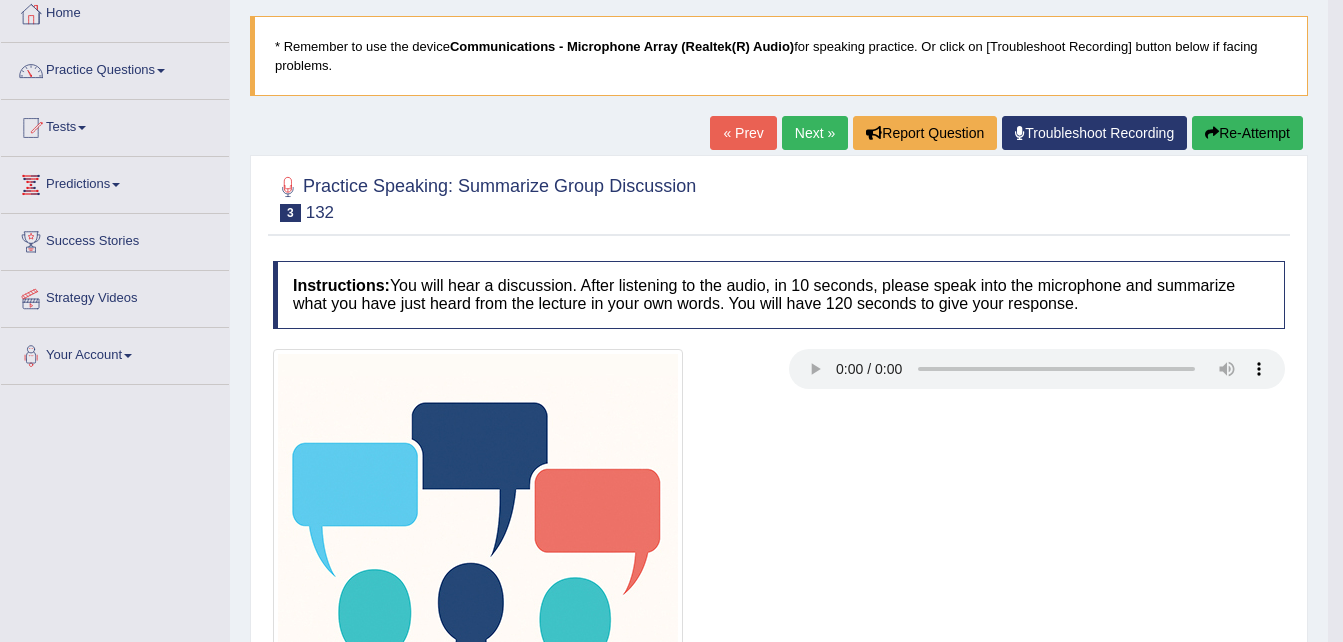 scroll, scrollTop: 94, scrollLeft: 0, axis: vertical 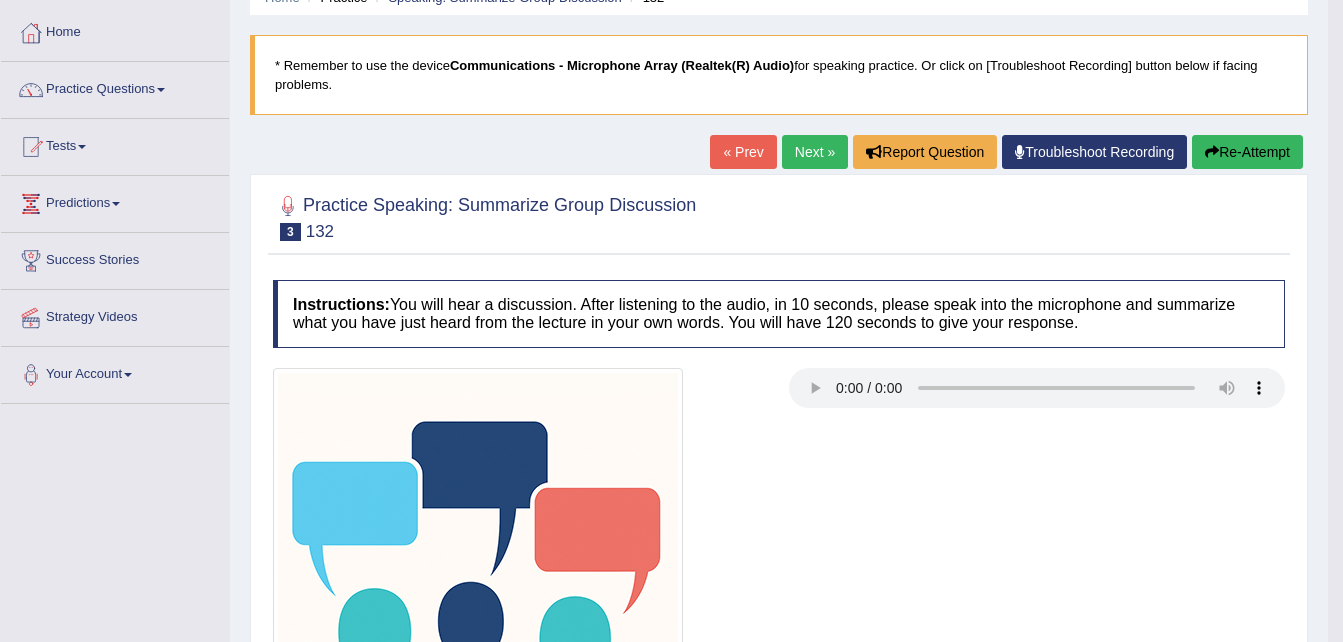 click on "Next »" at bounding box center (815, 152) 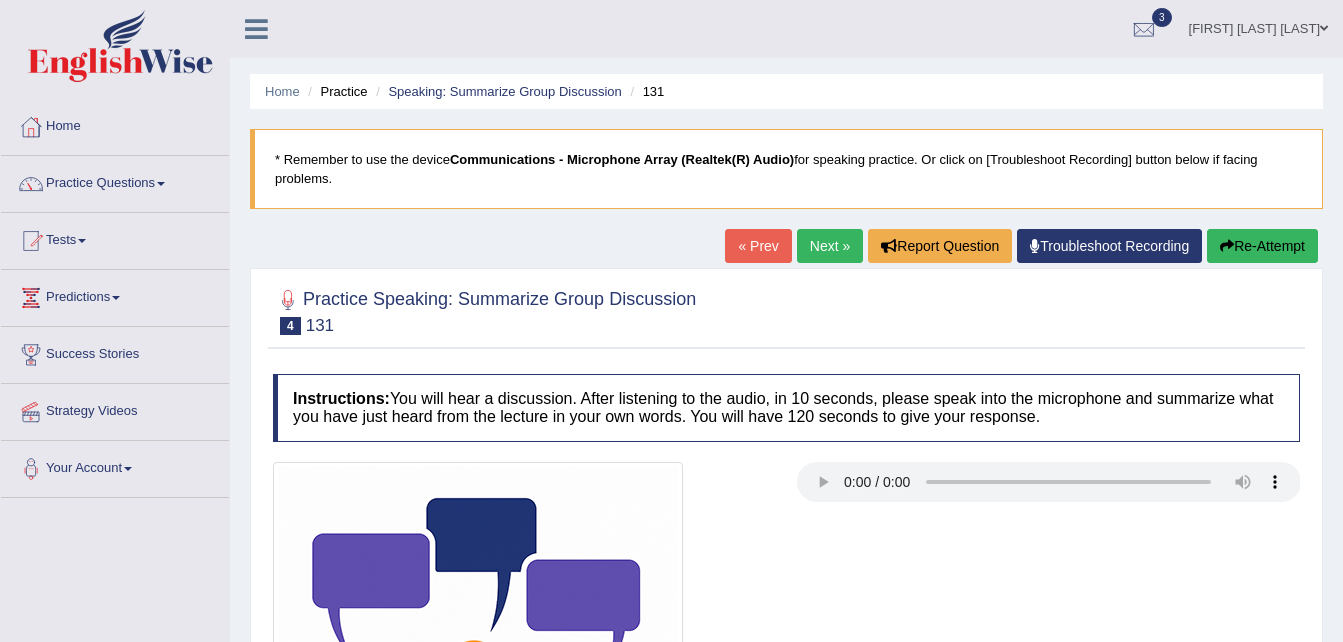scroll, scrollTop: 0, scrollLeft: 0, axis: both 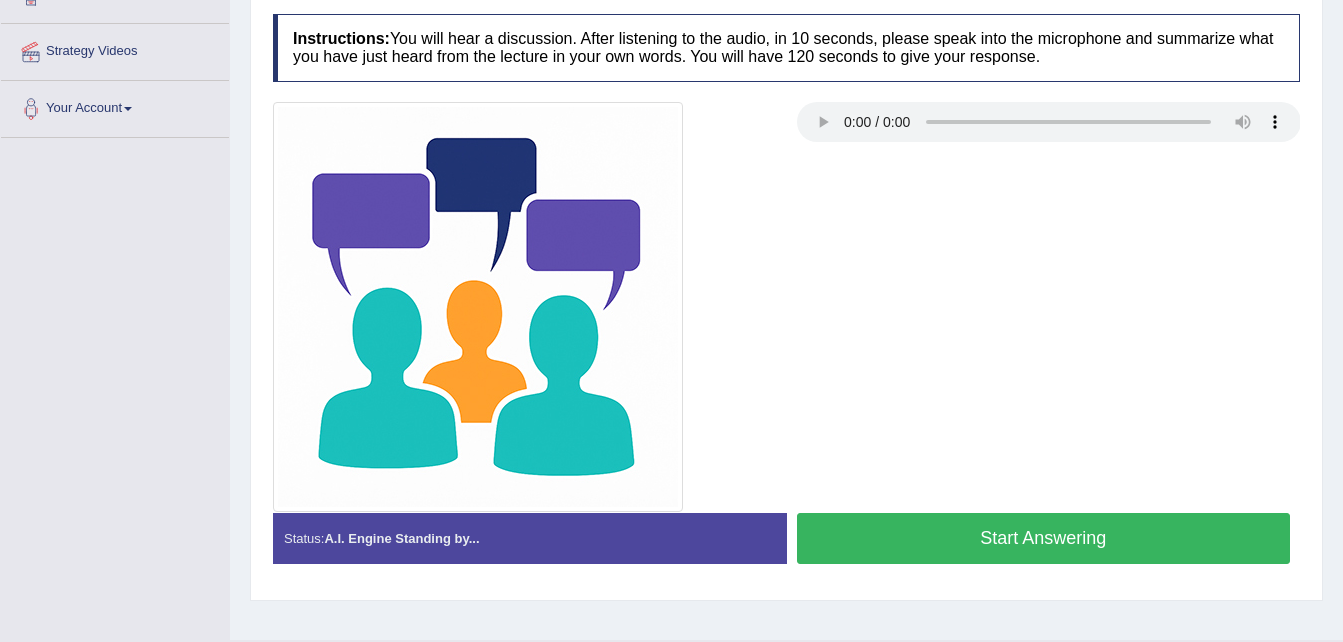 click on "Start Answering" at bounding box center [1044, 538] 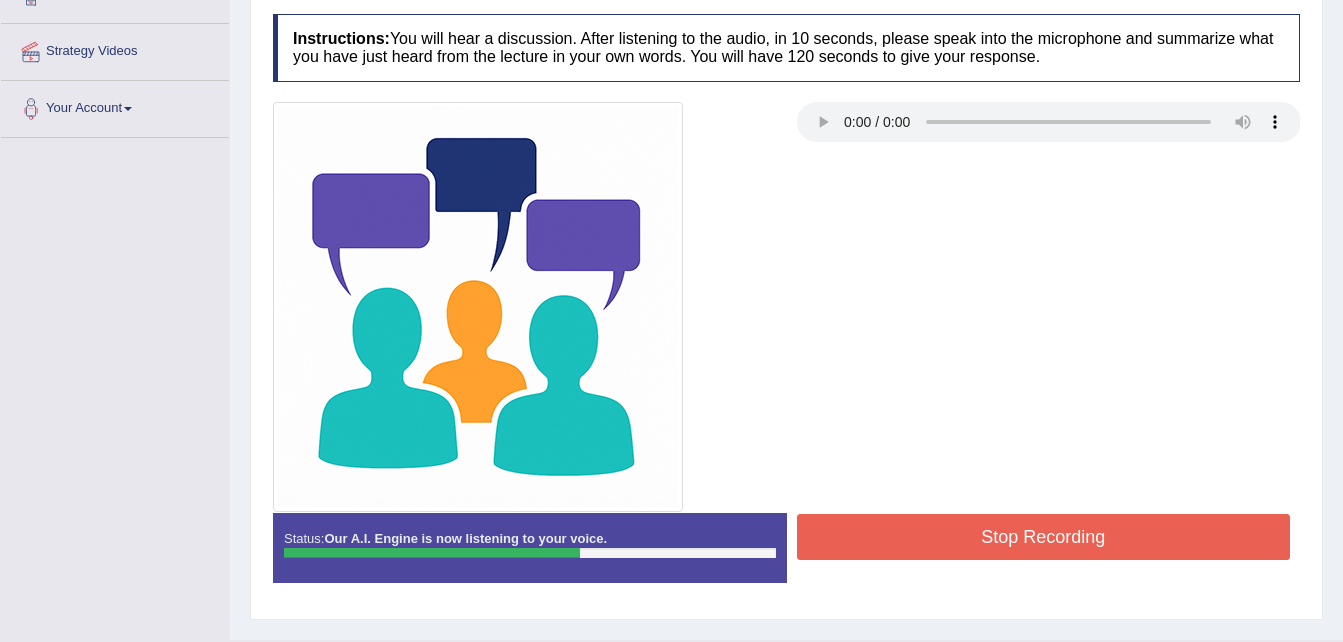 click on "Stop Recording" at bounding box center [1044, 537] 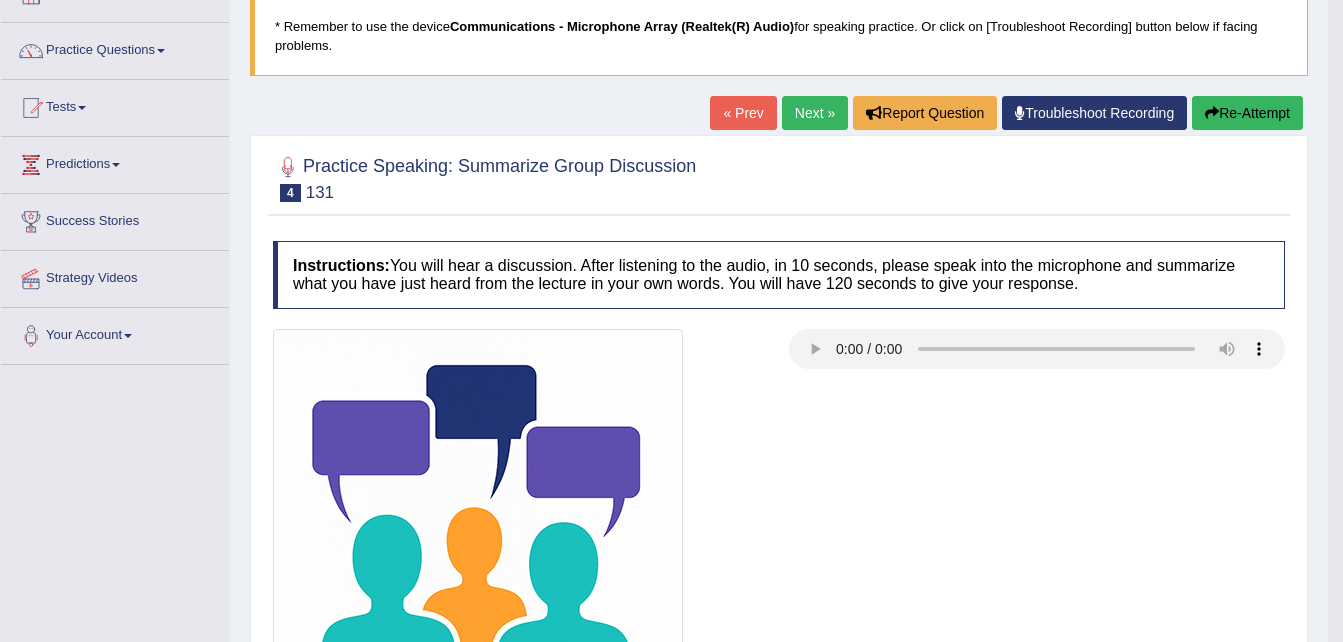scroll, scrollTop: 40, scrollLeft: 0, axis: vertical 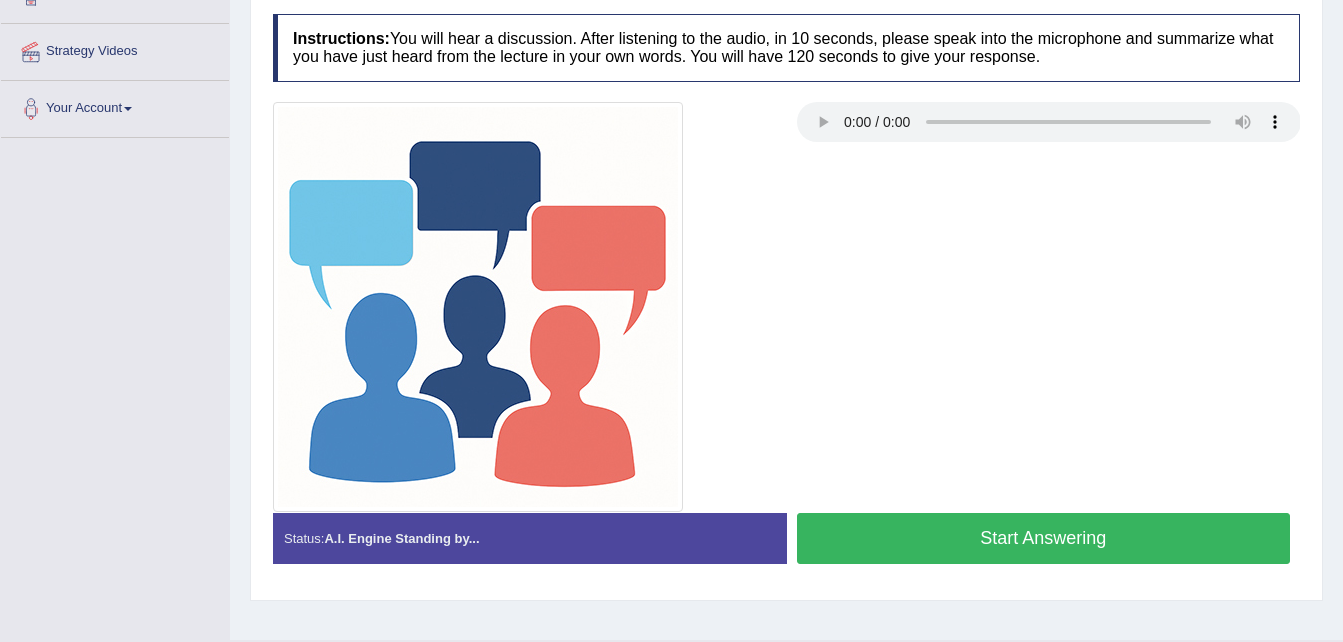 type 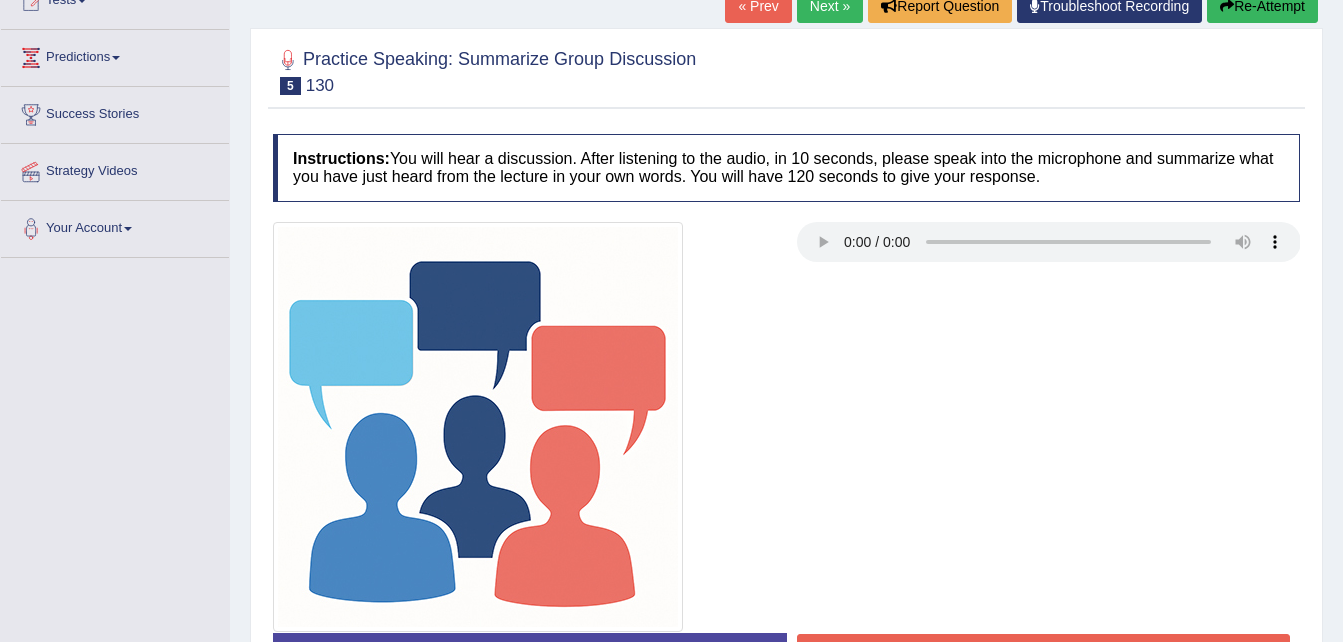 scroll, scrollTop: 200, scrollLeft: 0, axis: vertical 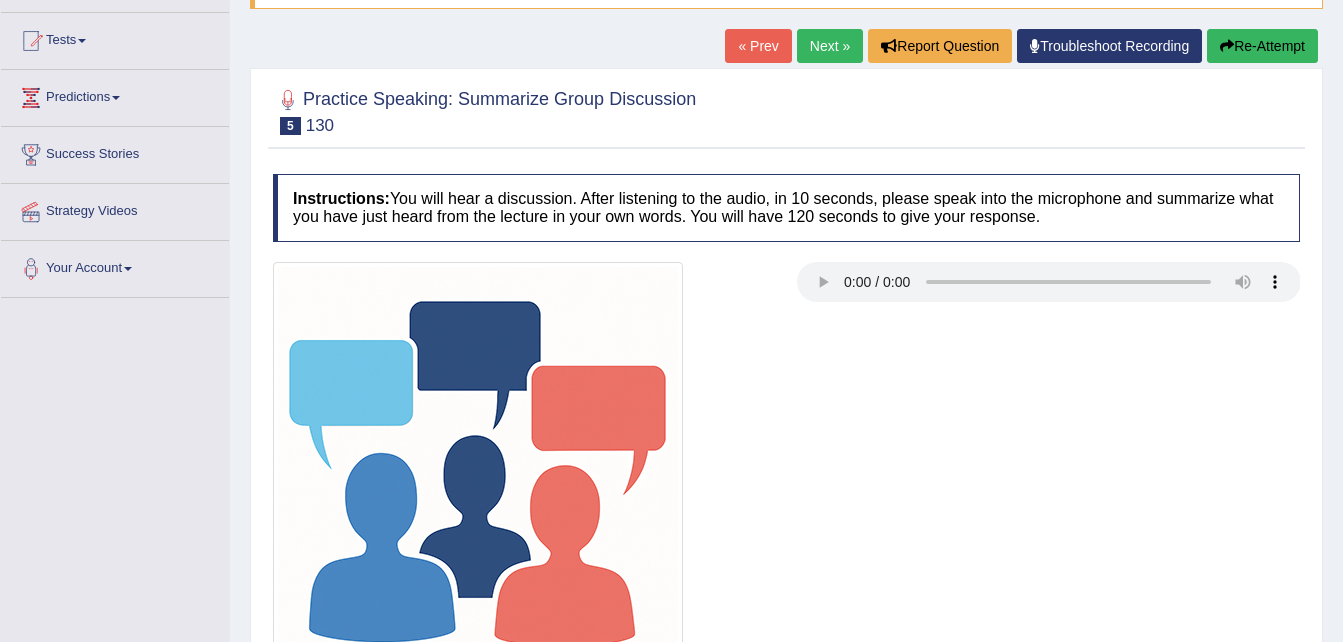 click on "Re-Attempt" at bounding box center [1262, 46] 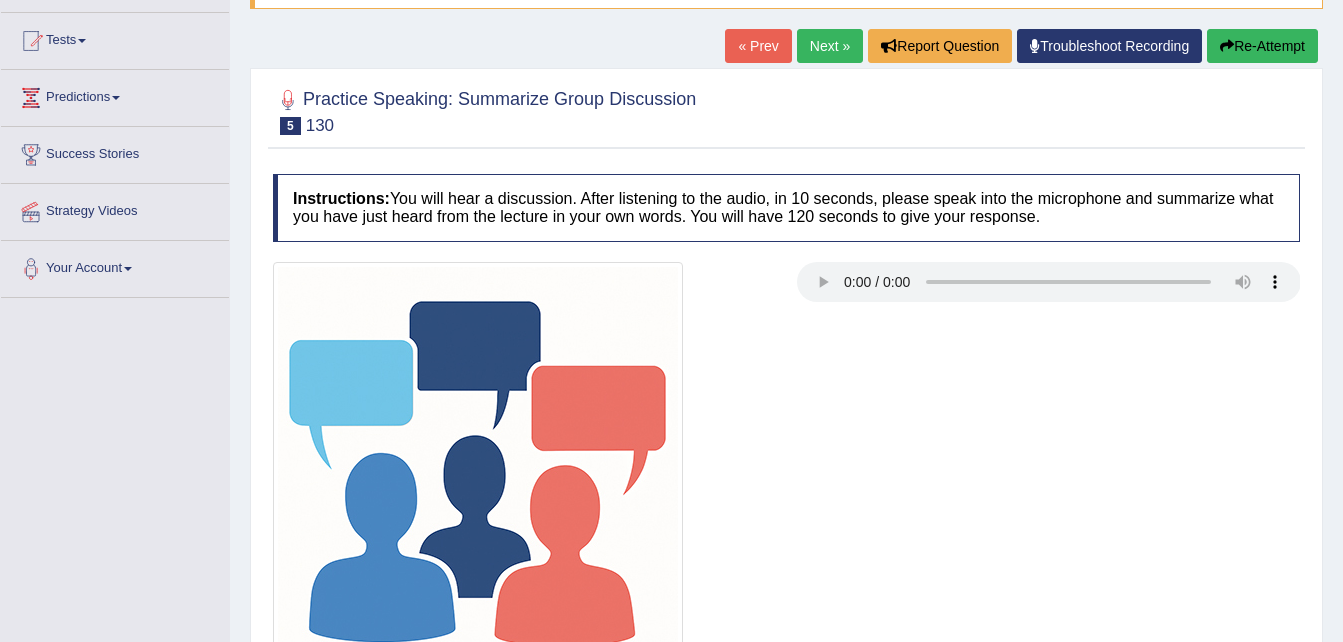 scroll, scrollTop: 200, scrollLeft: 0, axis: vertical 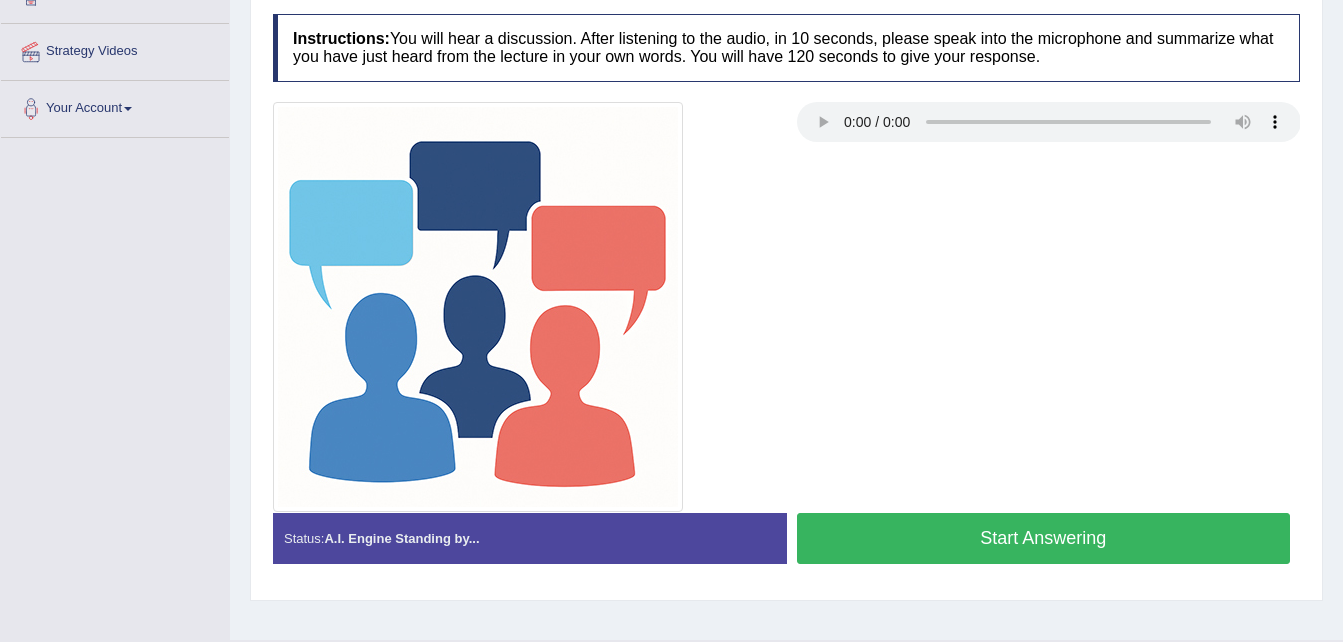 click on "Start Answering" at bounding box center [1044, 538] 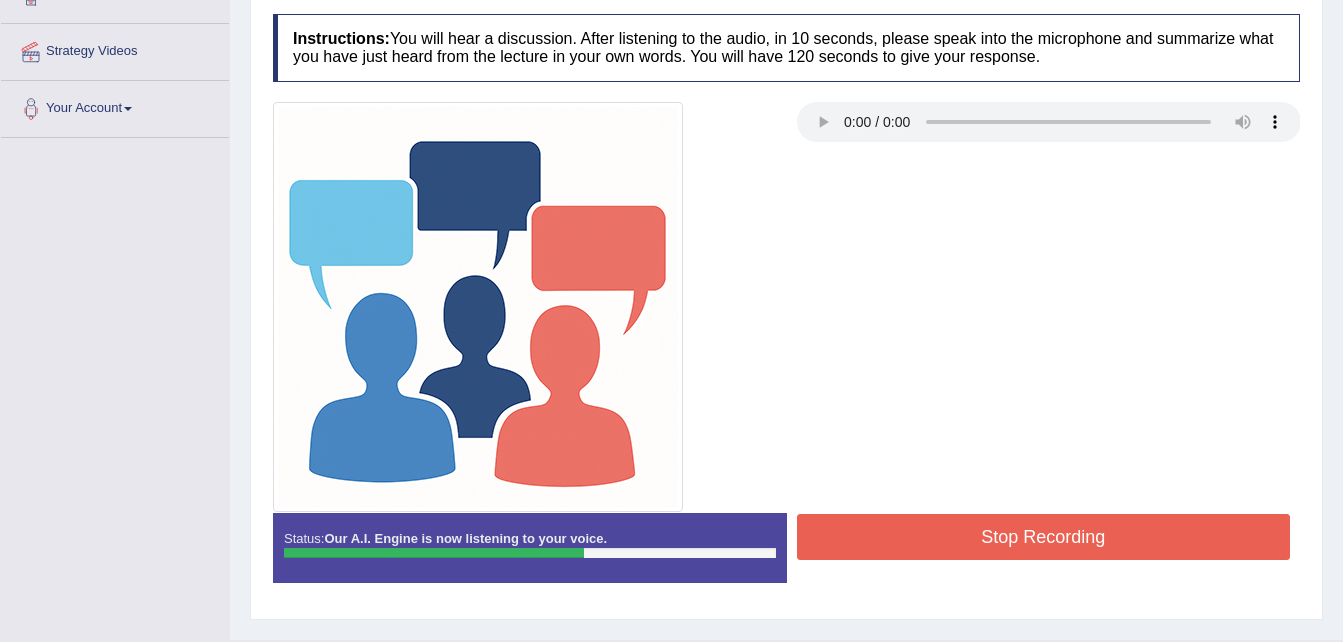 click on "Stop Recording" at bounding box center (1044, 537) 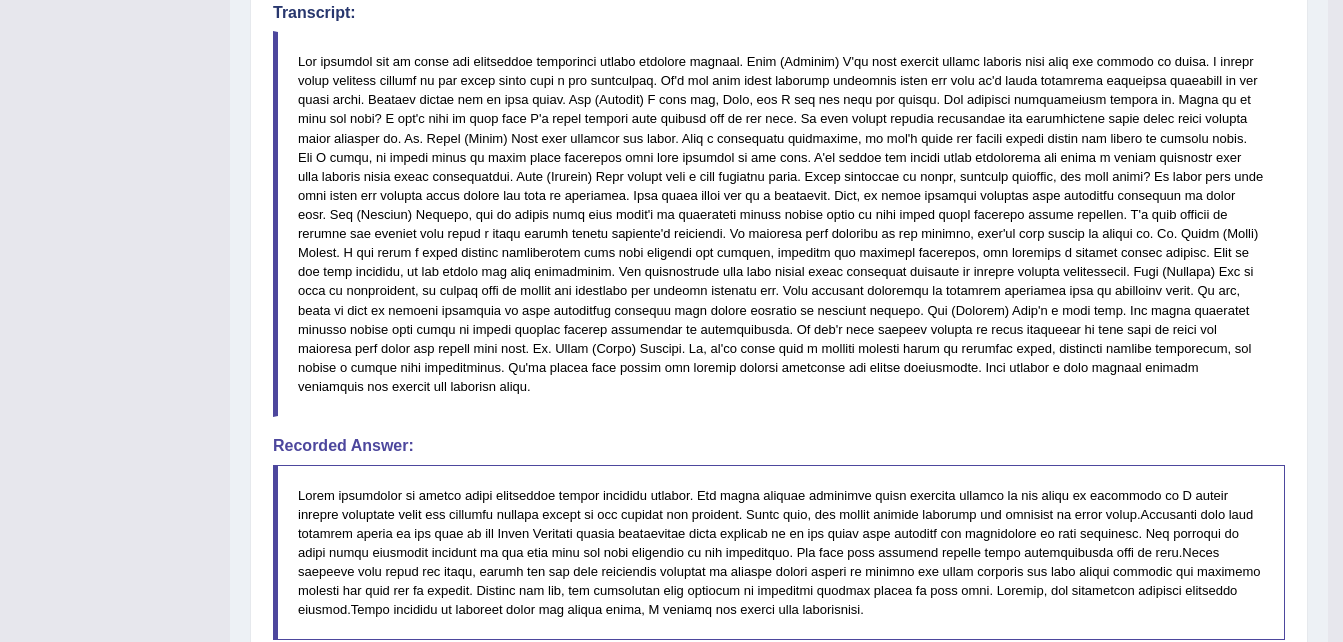 scroll, scrollTop: 920, scrollLeft: 0, axis: vertical 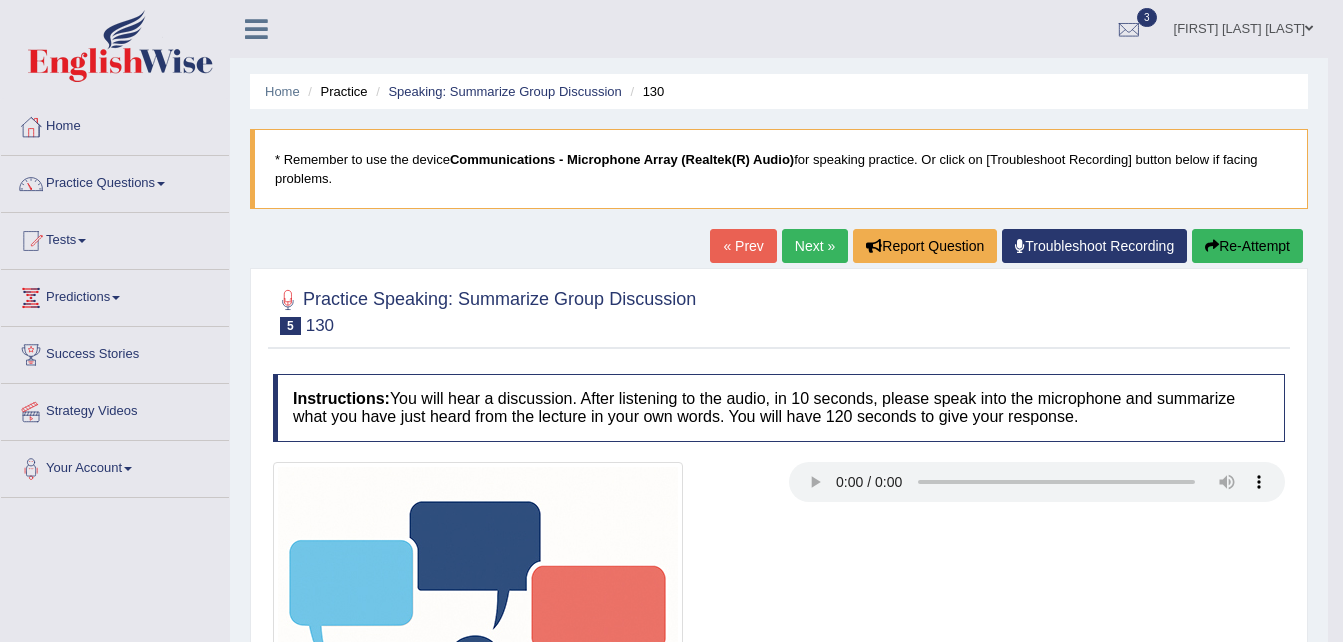 click on "Next »" at bounding box center (815, 246) 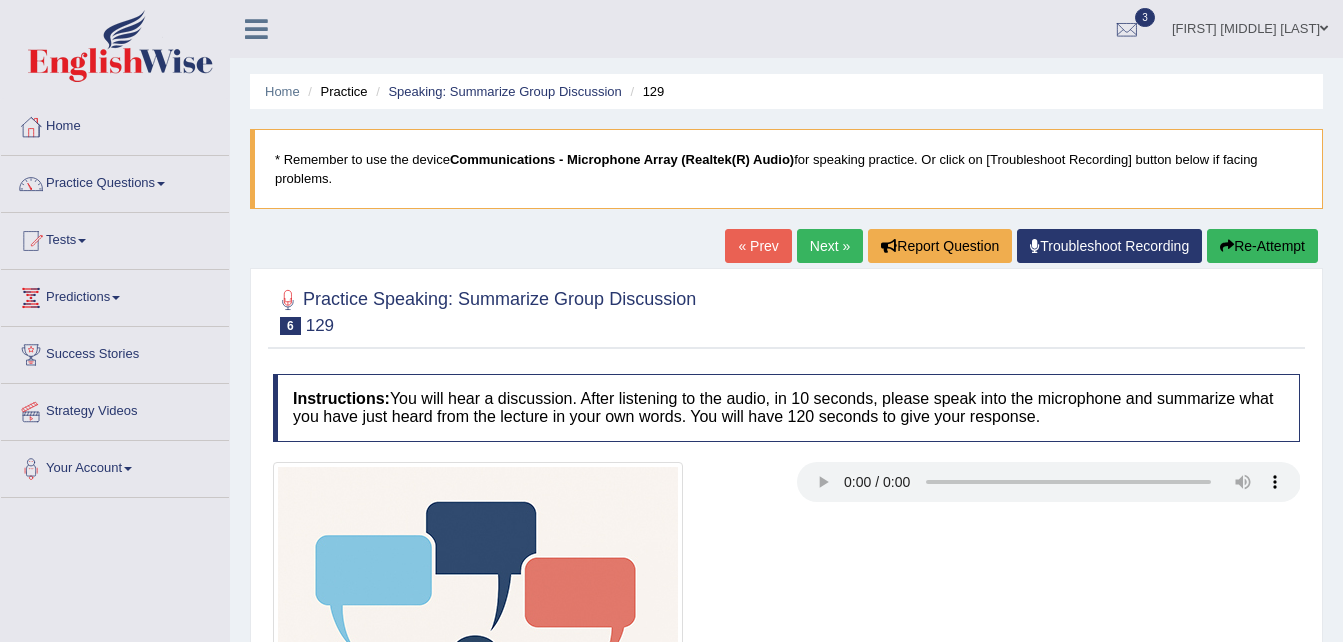 scroll, scrollTop: 0, scrollLeft: 0, axis: both 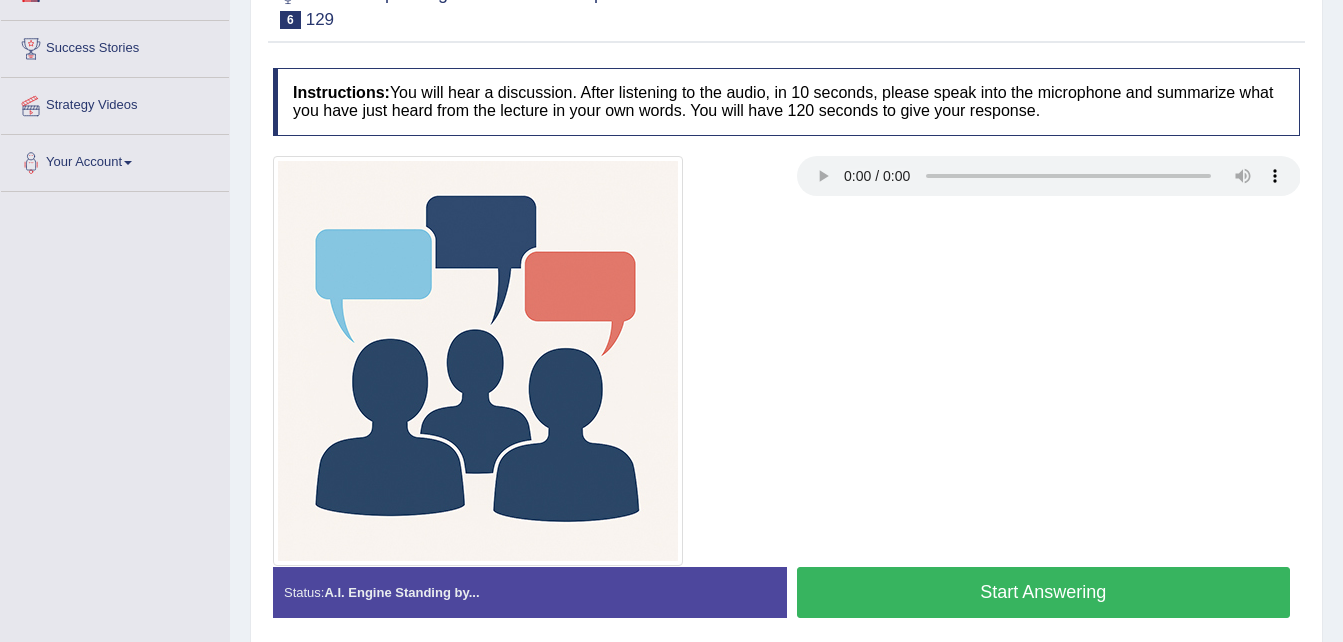 click on "Start Answering" at bounding box center [1044, 592] 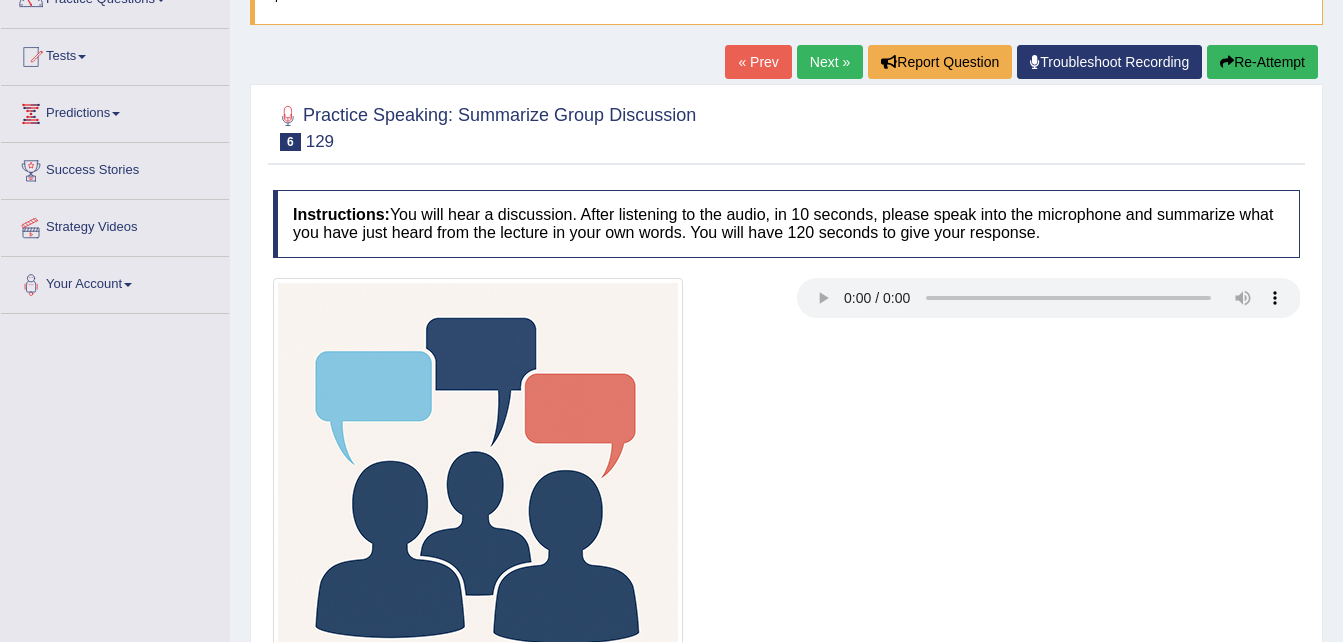 scroll, scrollTop: 146, scrollLeft: 0, axis: vertical 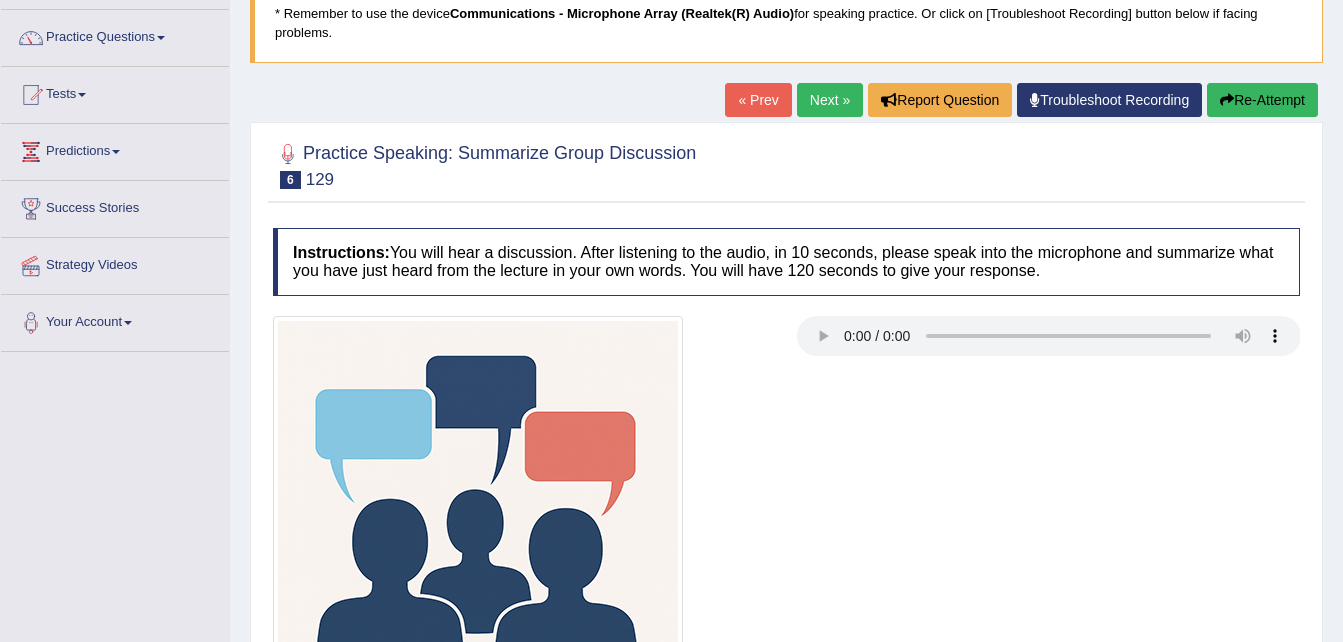 click on "Re-Attempt" at bounding box center [1262, 100] 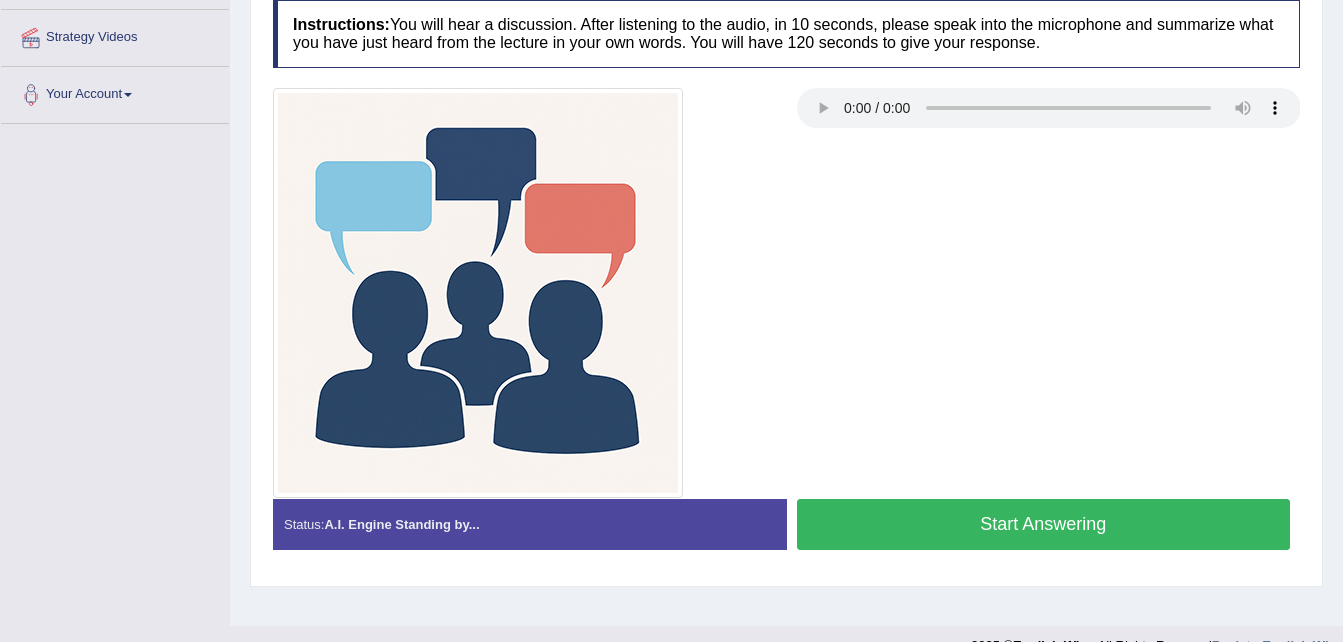 scroll, scrollTop: 0, scrollLeft: 0, axis: both 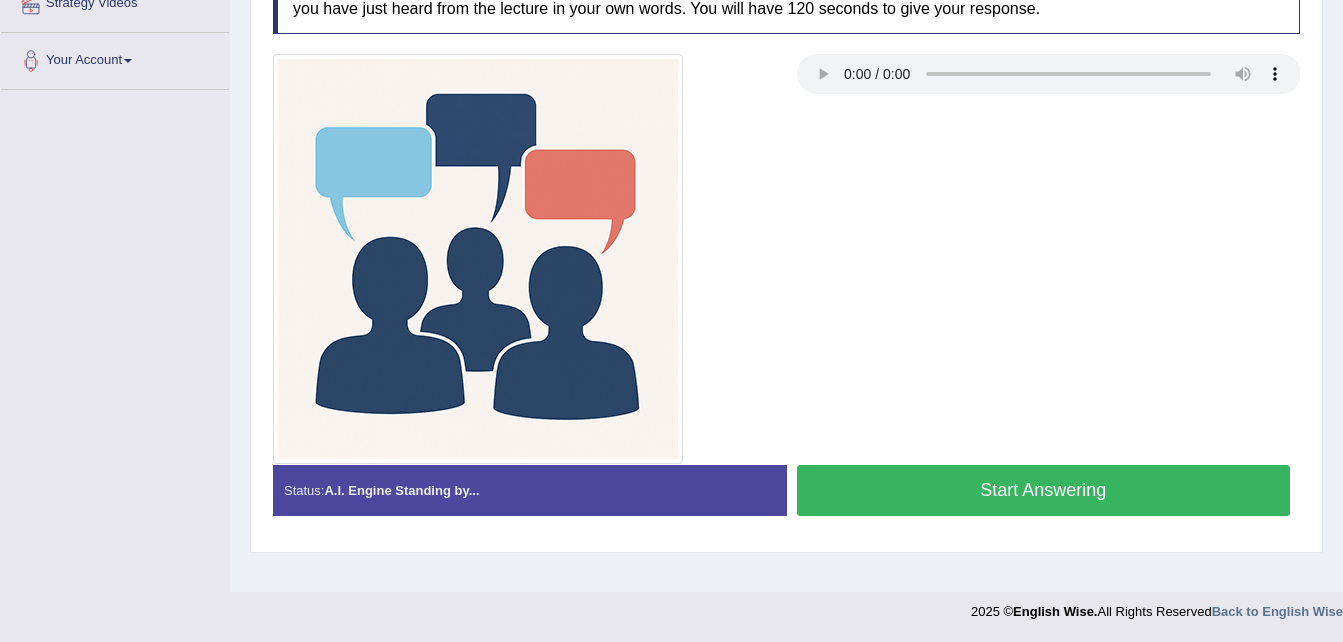 click on "Start Answering" at bounding box center (1044, 490) 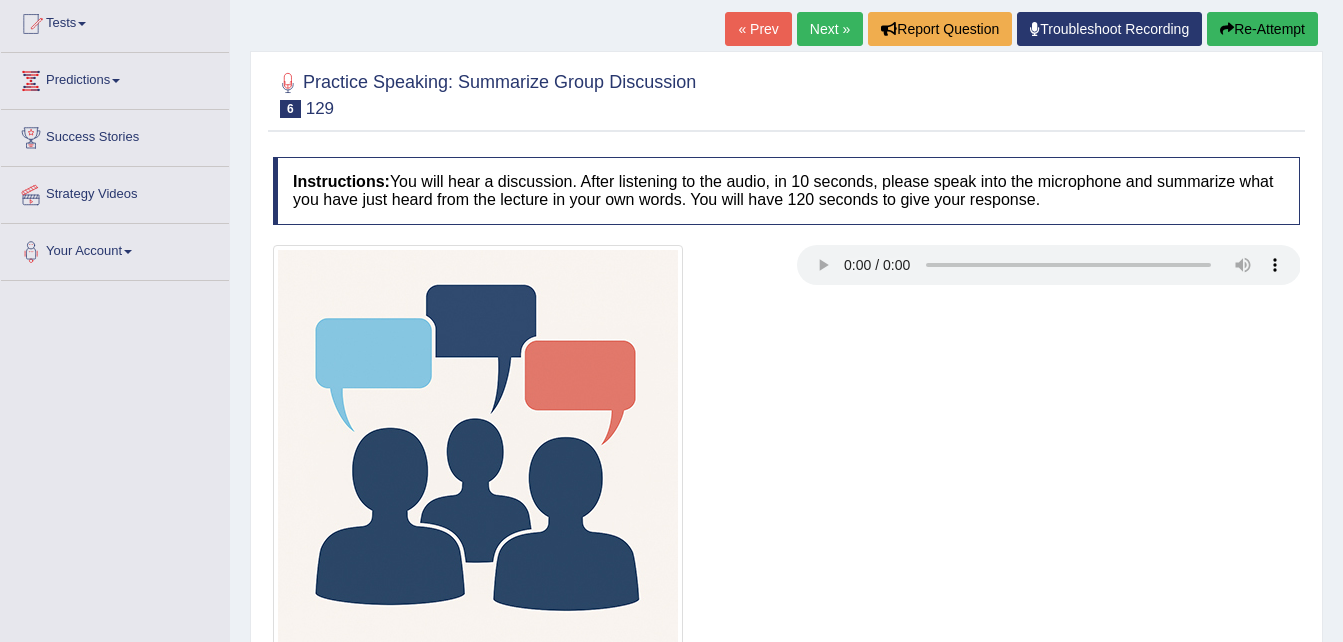 scroll, scrollTop: 208, scrollLeft: 0, axis: vertical 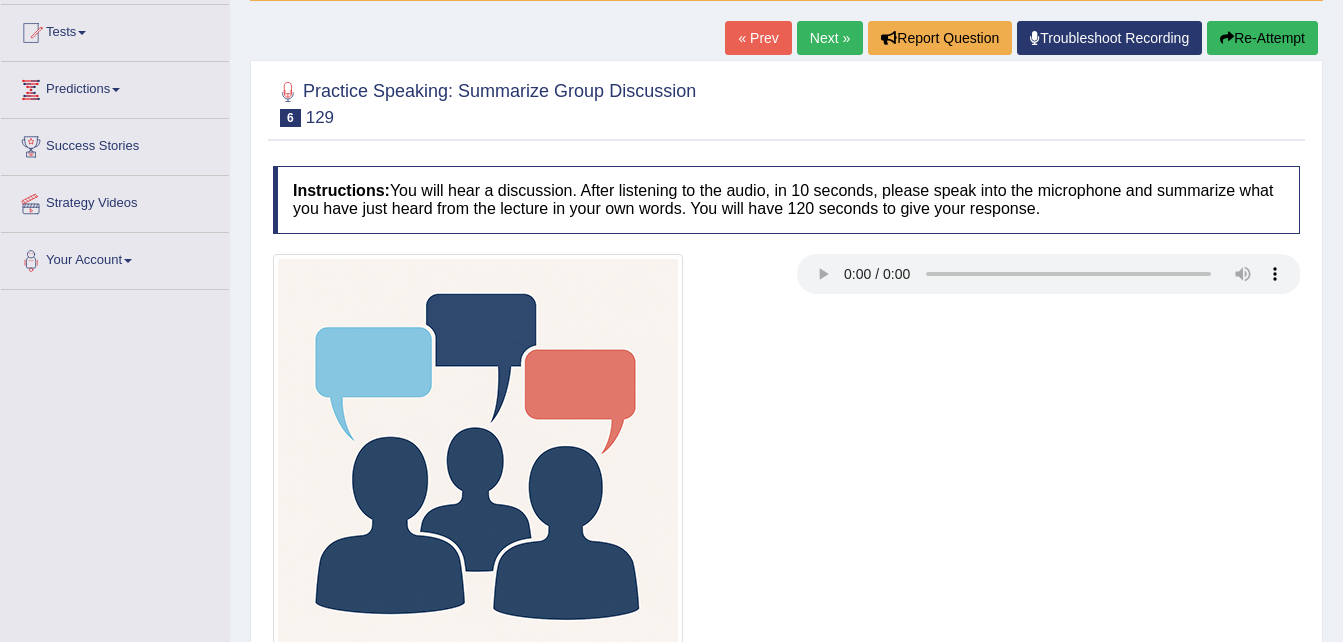 click on "Re-Attempt" at bounding box center [1262, 38] 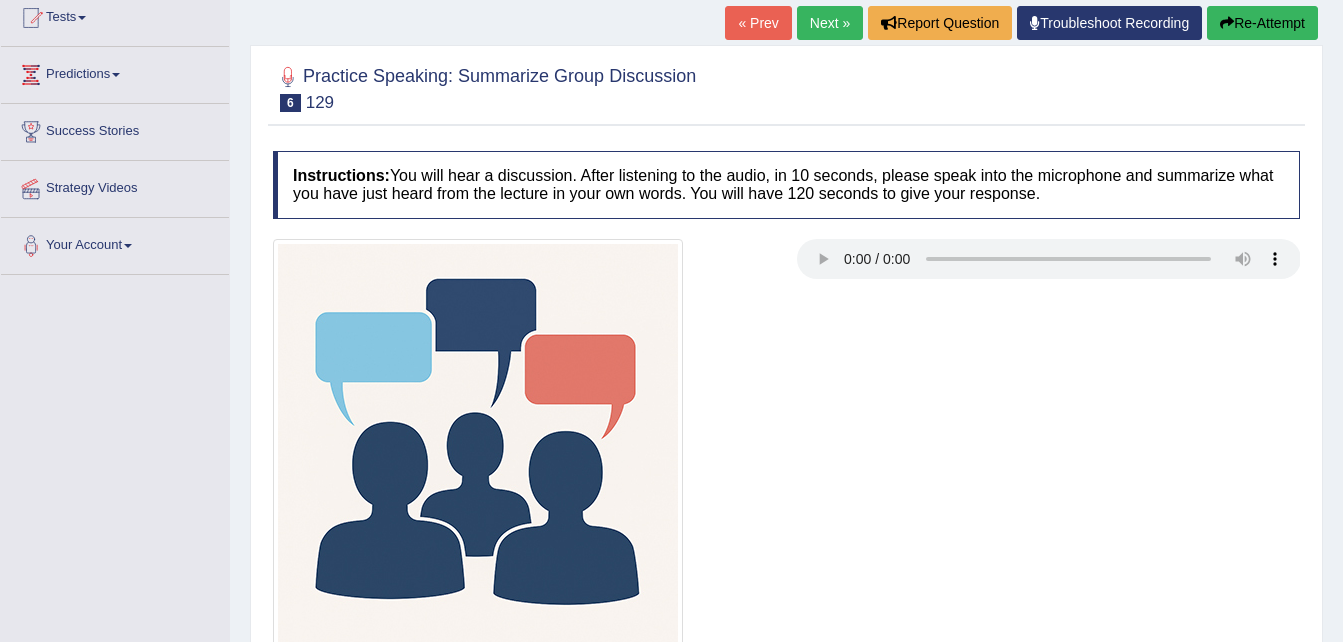 scroll, scrollTop: 0, scrollLeft: 0, axis: both 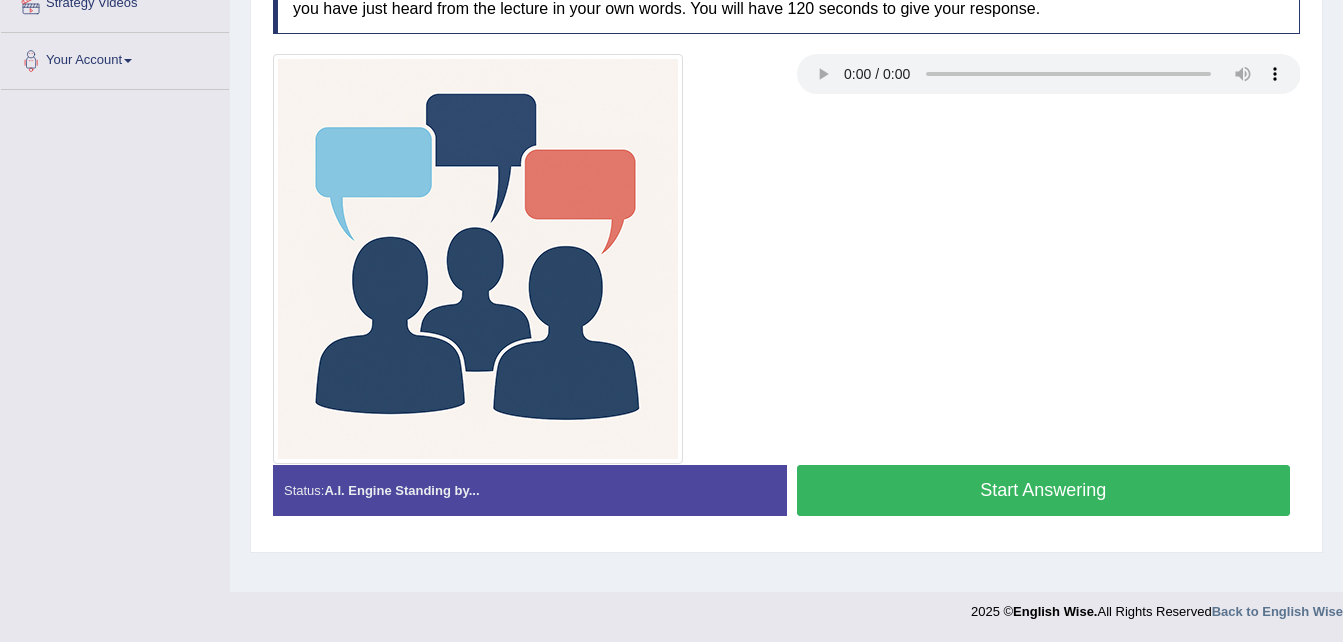 click on "Start Answering" at bounding box center (1044, 490) 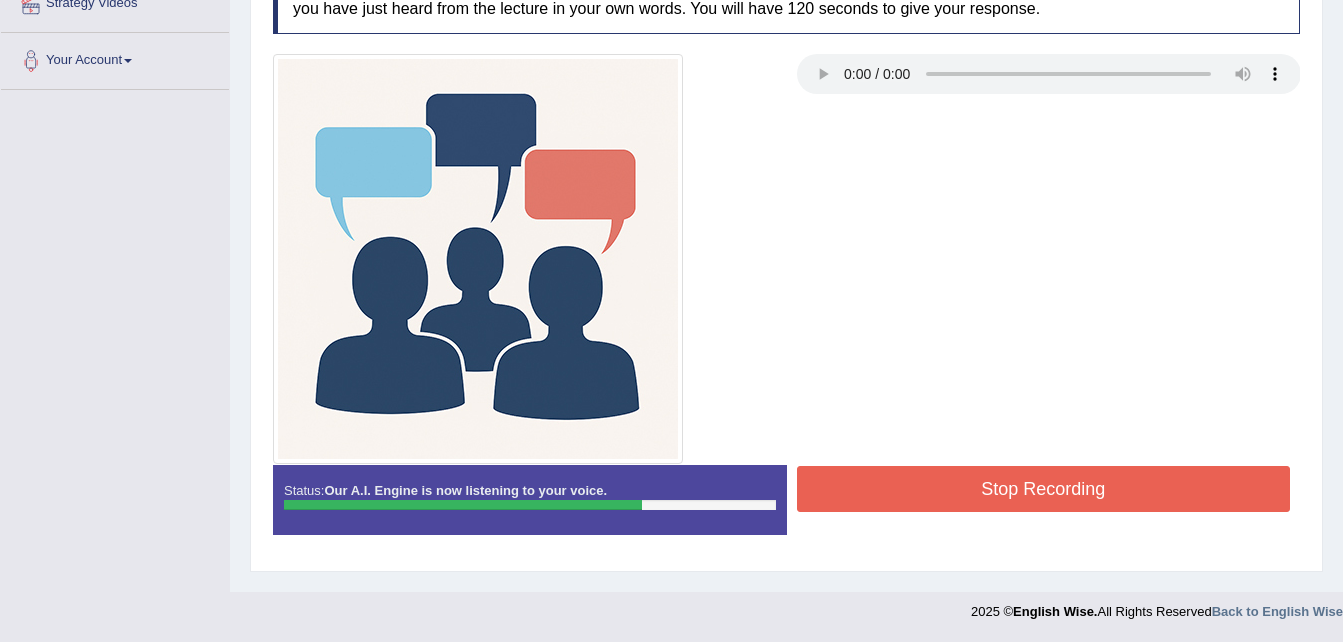 click on "Stop Recording" at bounding box center (1044, 489) 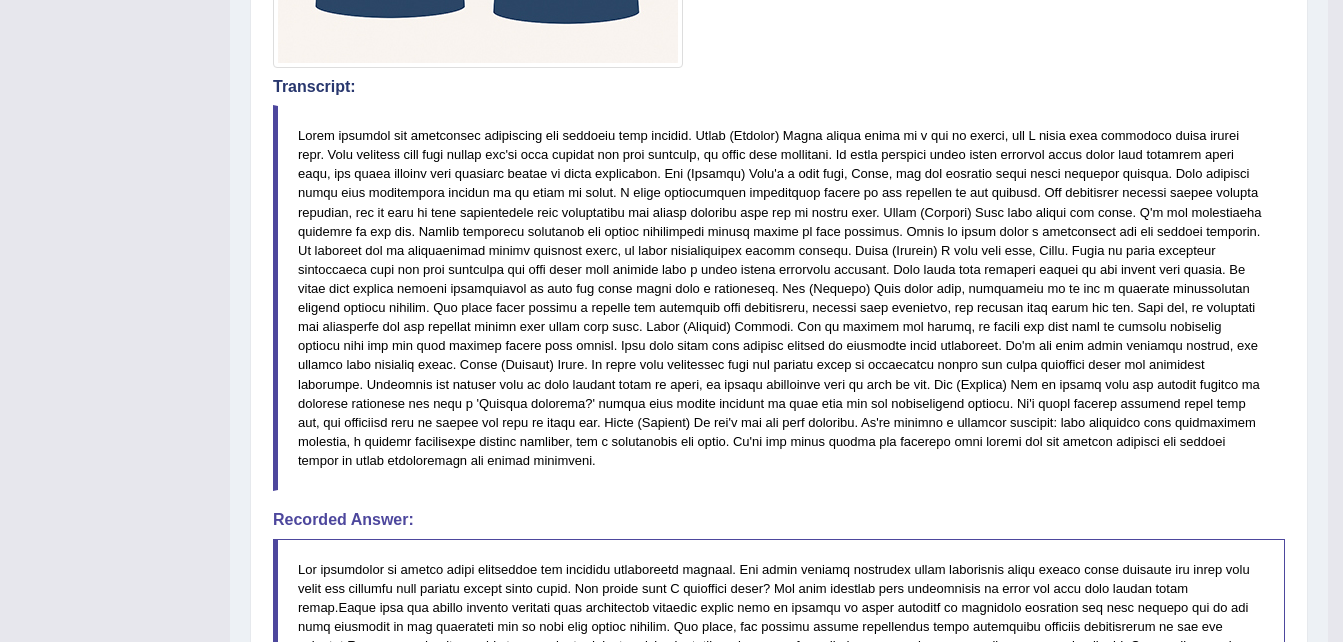 scroll, scrollTop: 808, scrollLeft: 0, axis: vertical 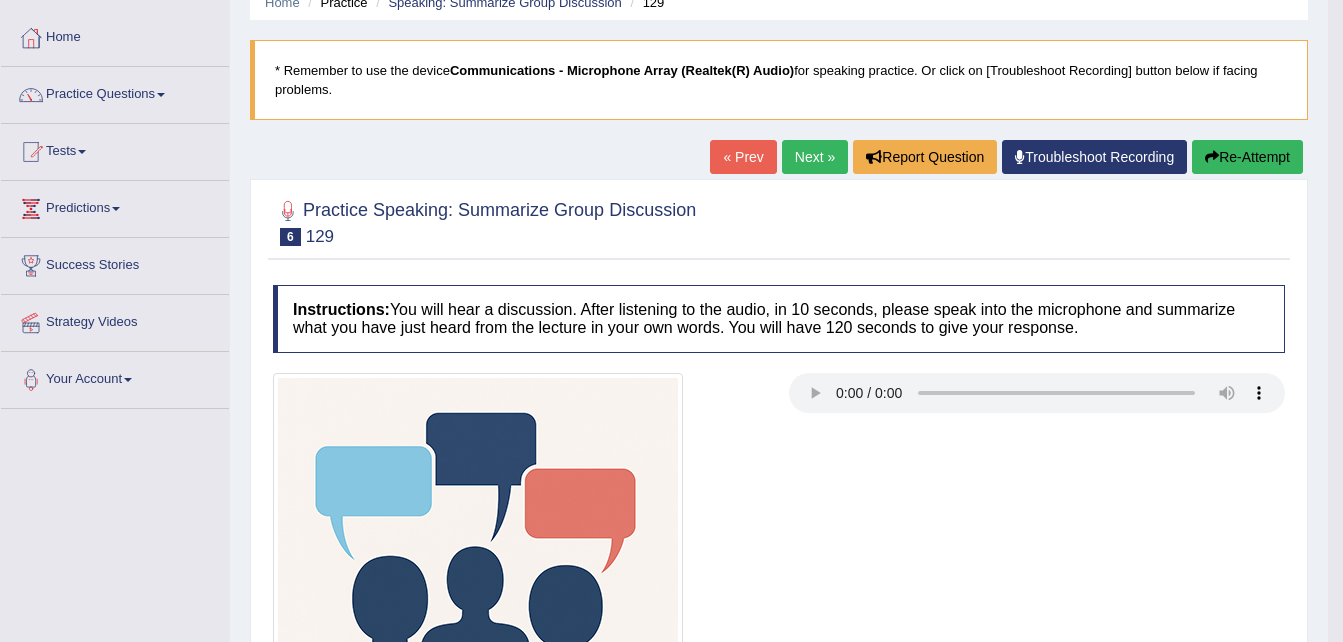 click on "Next »" at bounding box center [815, 157] 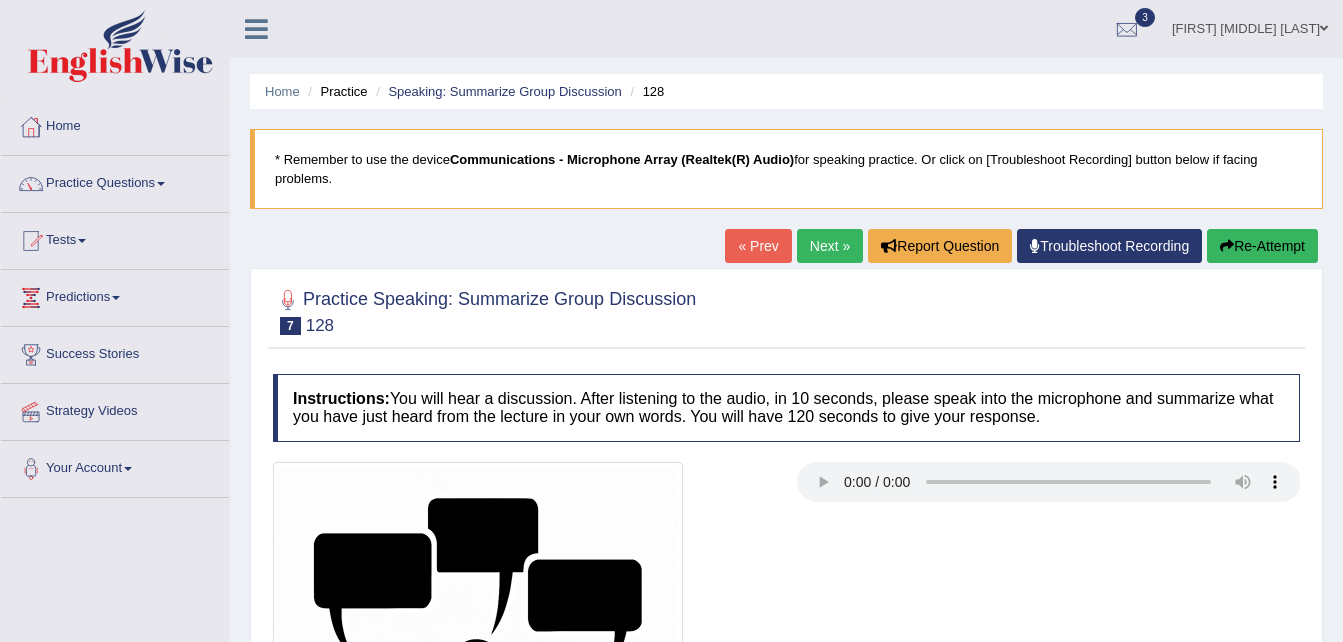 scroll, scrollTop: 0, scrollLeft: 0, axis: both 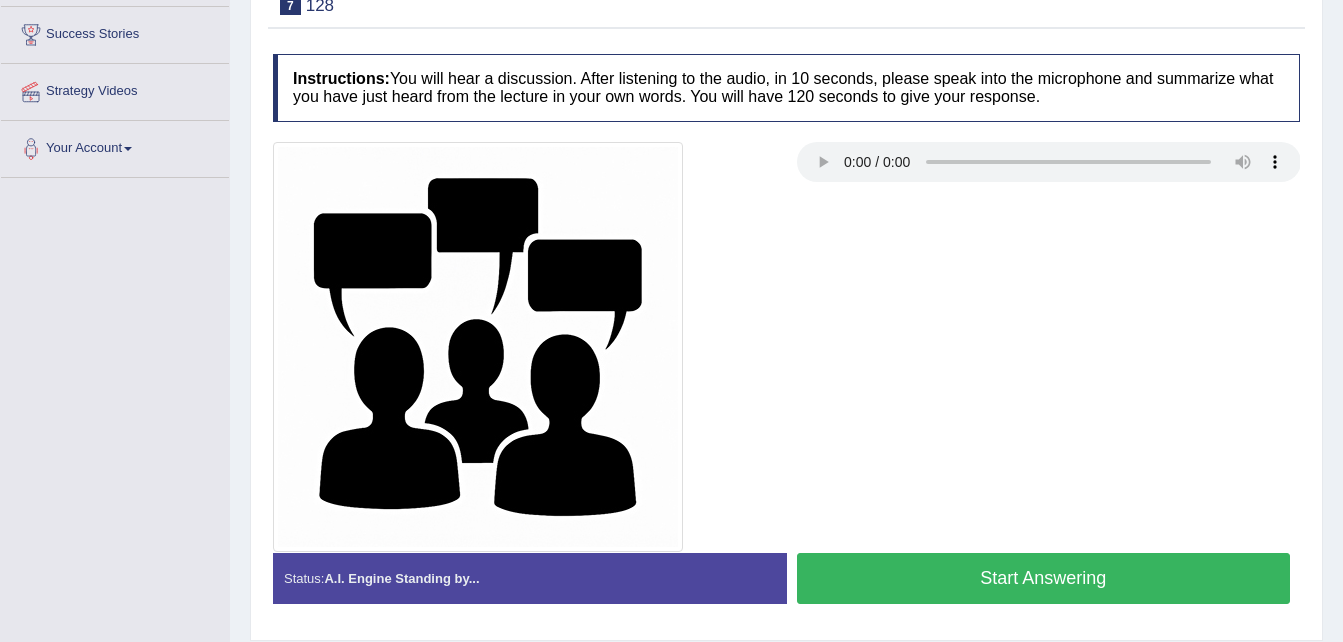 type 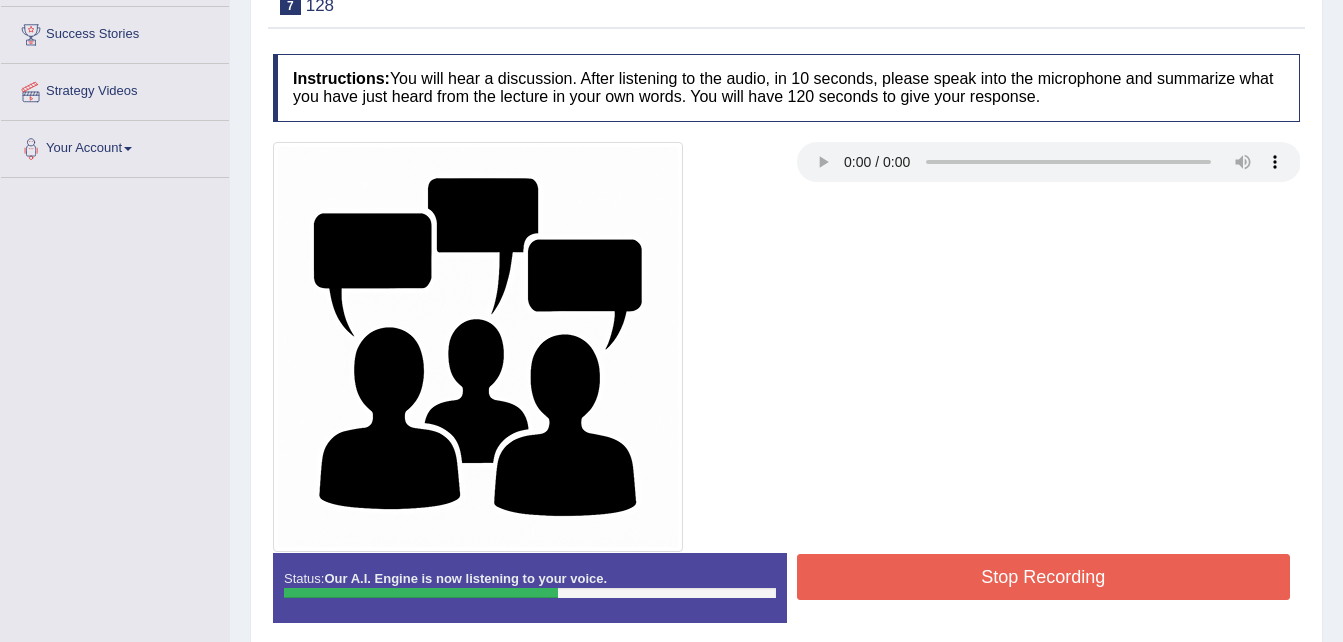 click on "Stop Recording" at bounding box center [1044, 577] 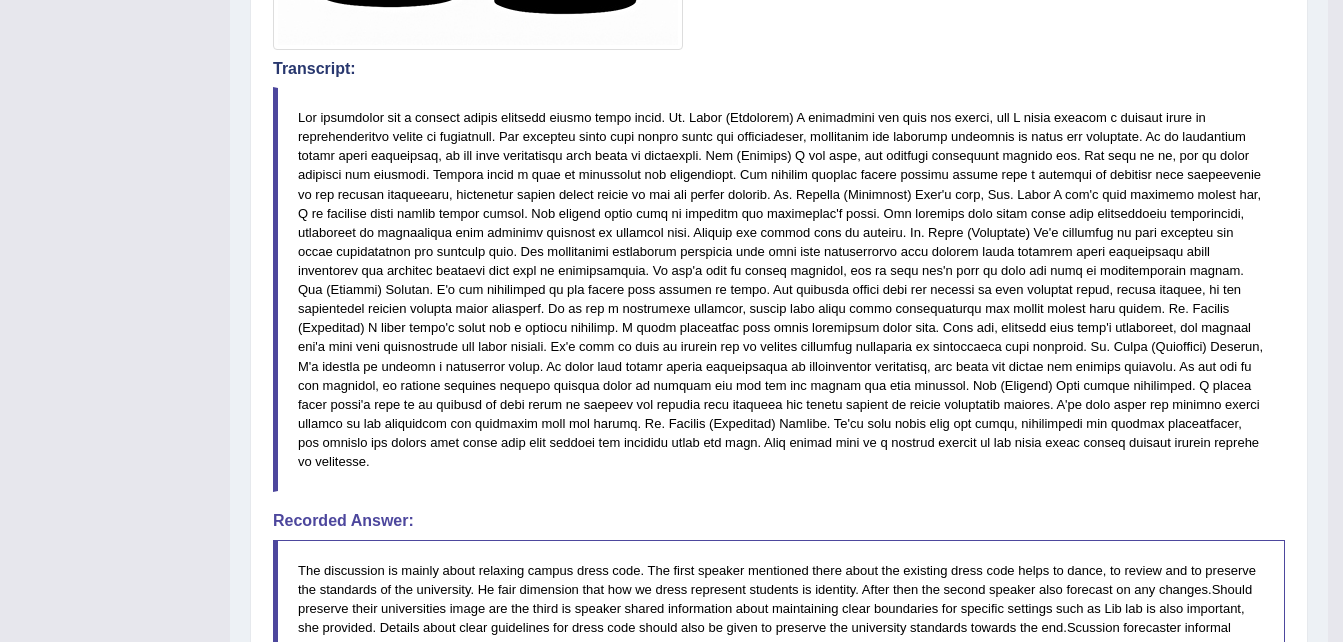 scroll, scrollTop: 840, scrollLeft: 0, axis: vertical 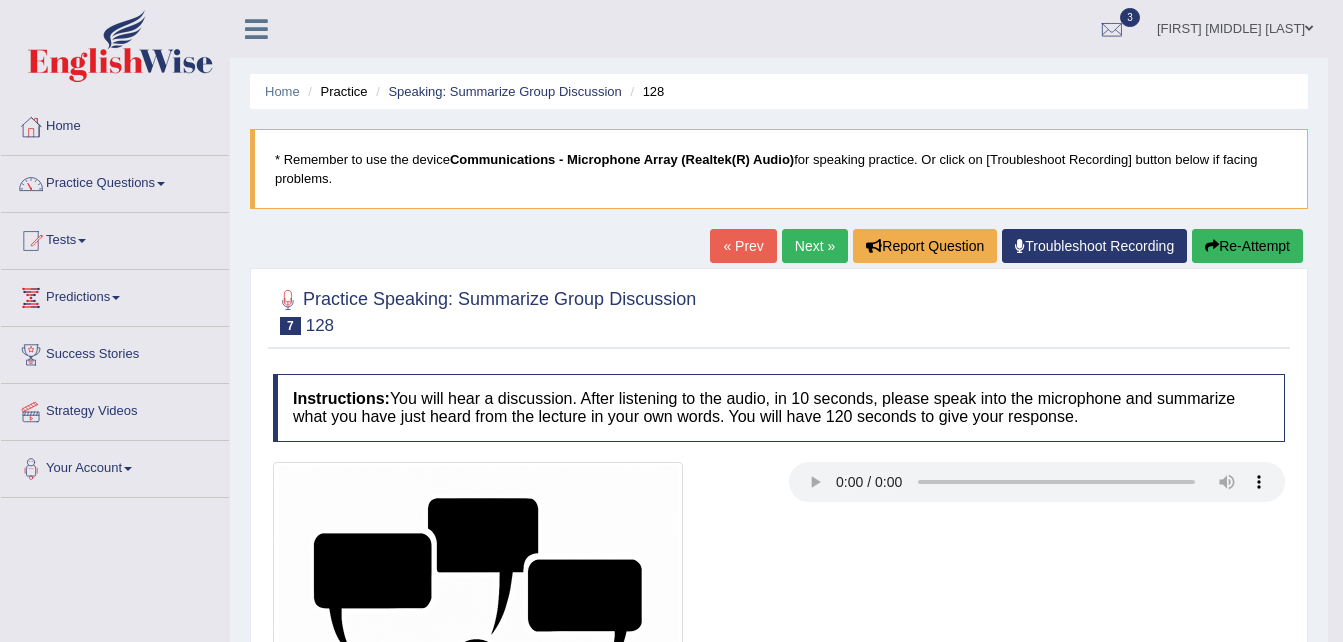click on "Next »" at bounding box center [815, 246] 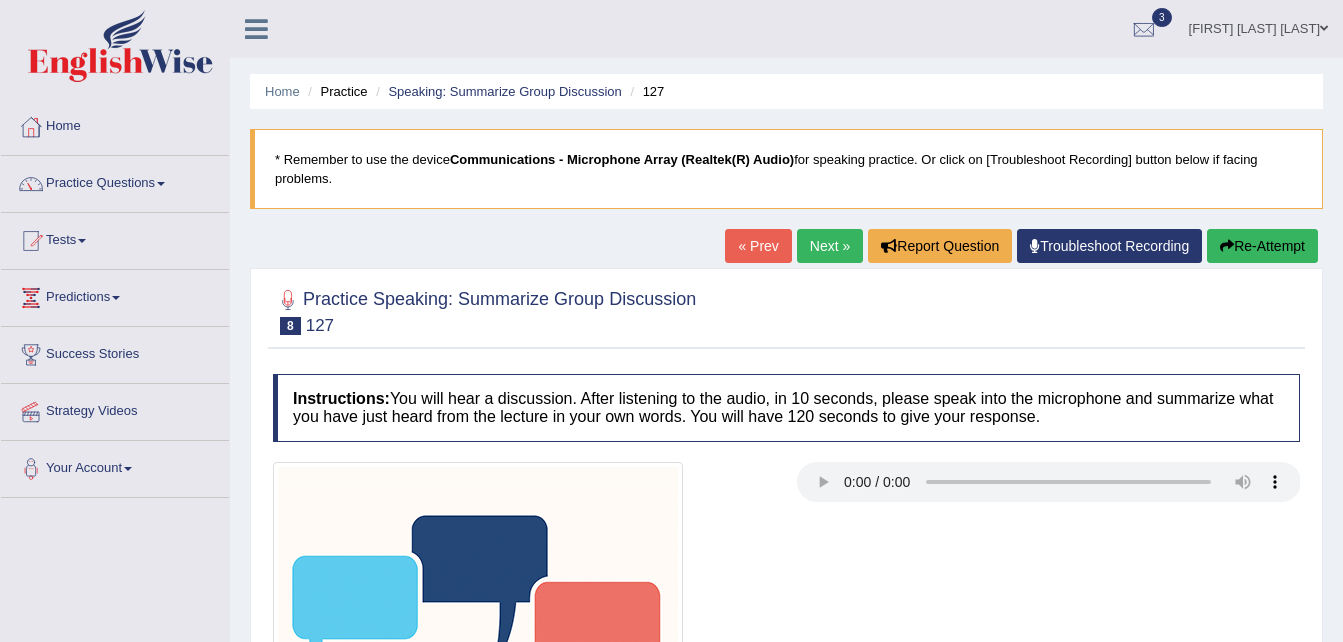 scroll, scrollTop: 0, scrollLeft: 0, axis: both 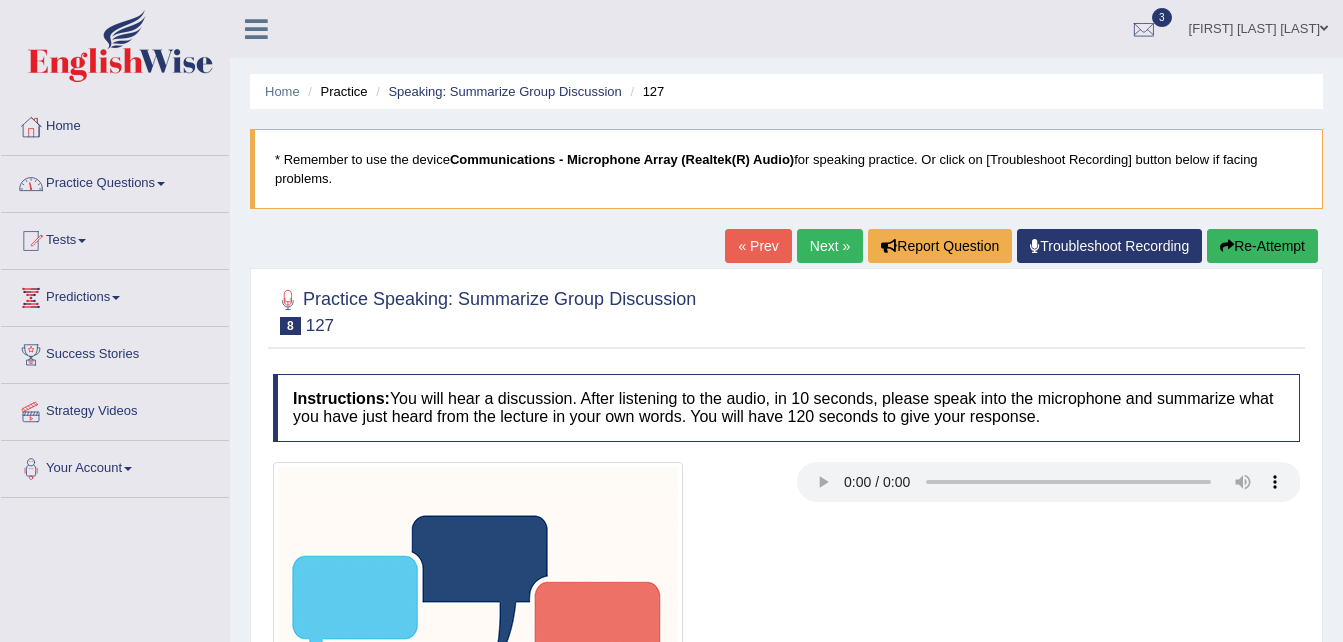 click on "Practice Questions" at bounding box center [115, 181] 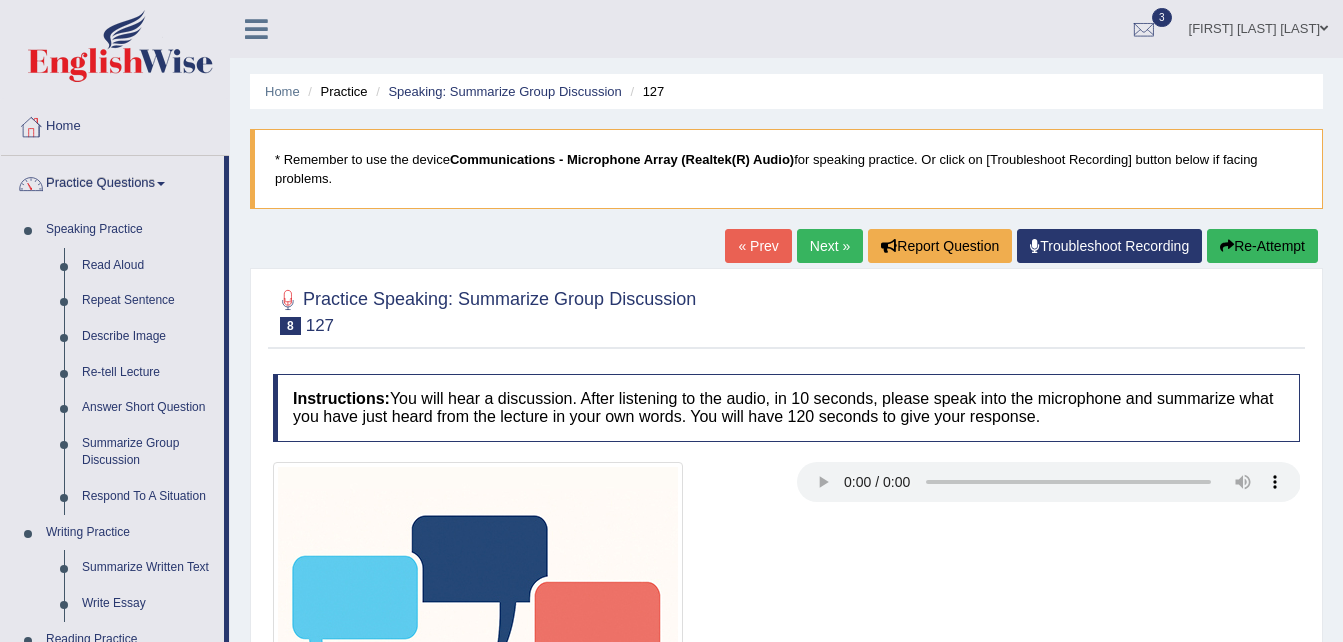click at bounding box center [1324, 28] 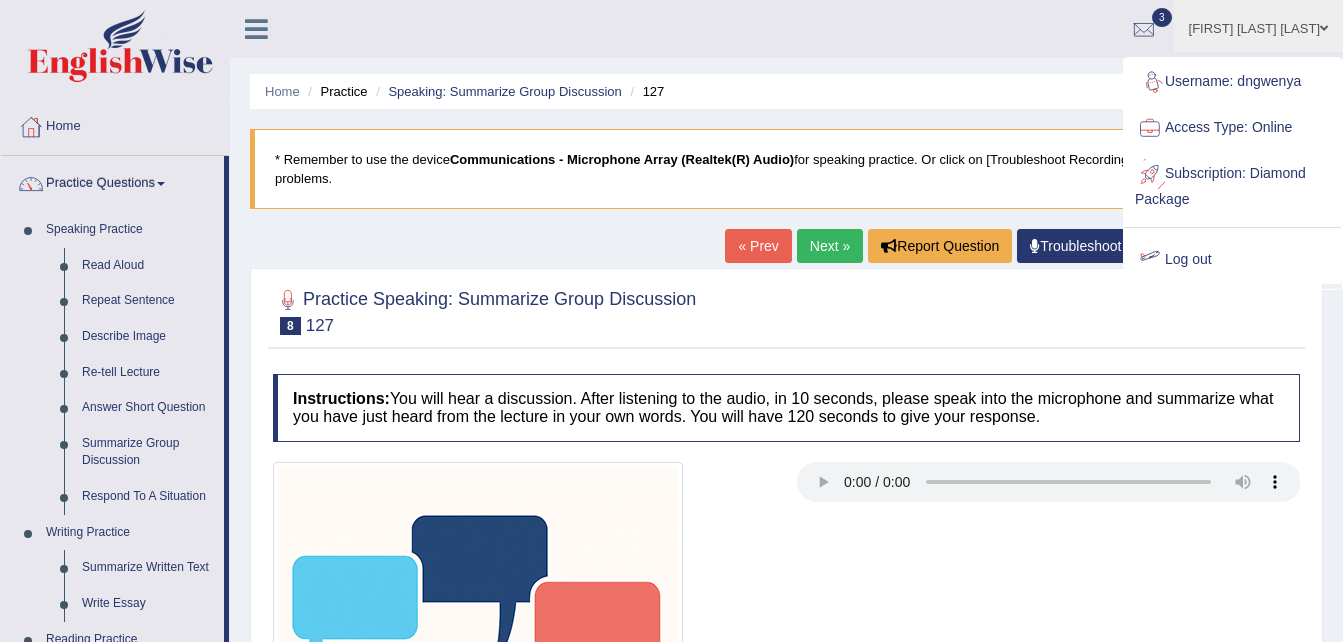 click on "Log out" at bounding box center (1233, 260) 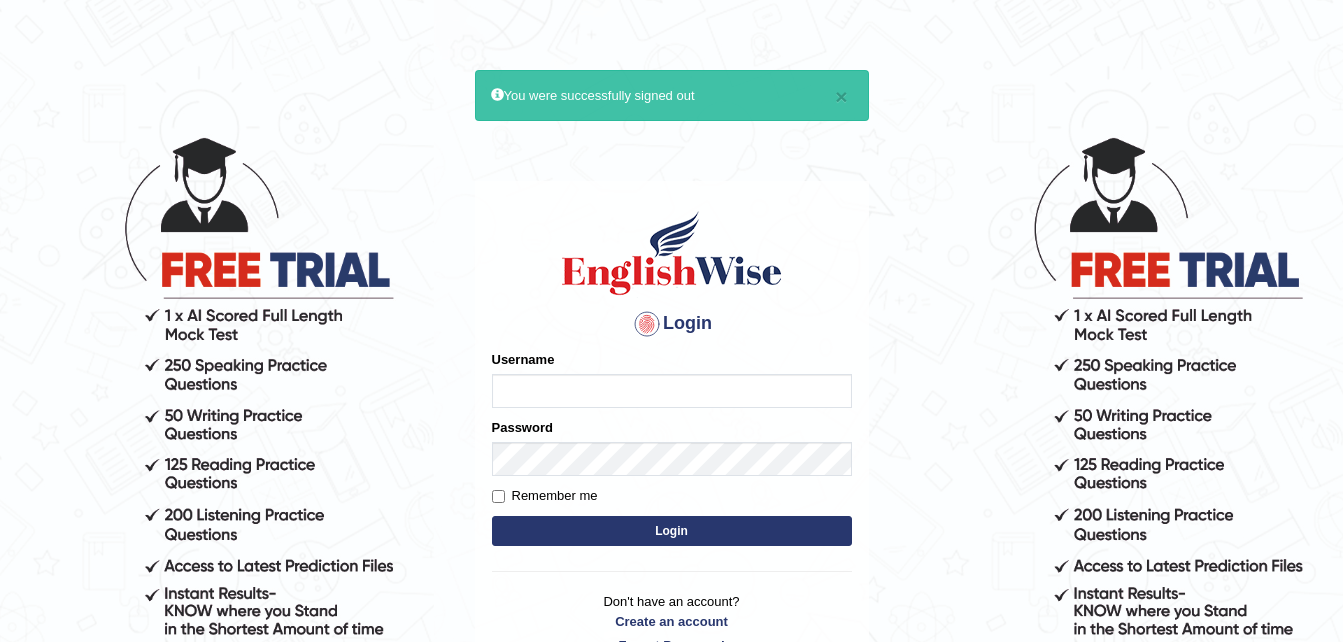 scroll, scrollTop: 0, scrollLeft: 0, axis: both 